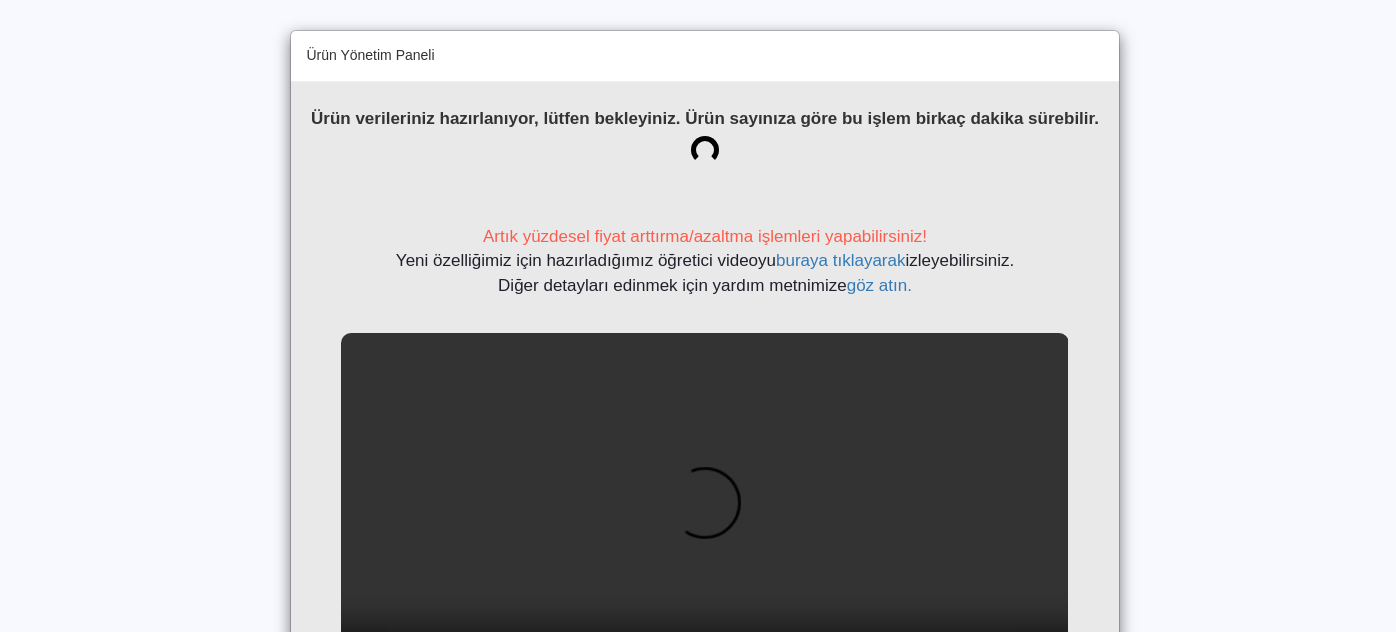 scroll, scrollTop: 0, scrollLeft: 0, axis: both 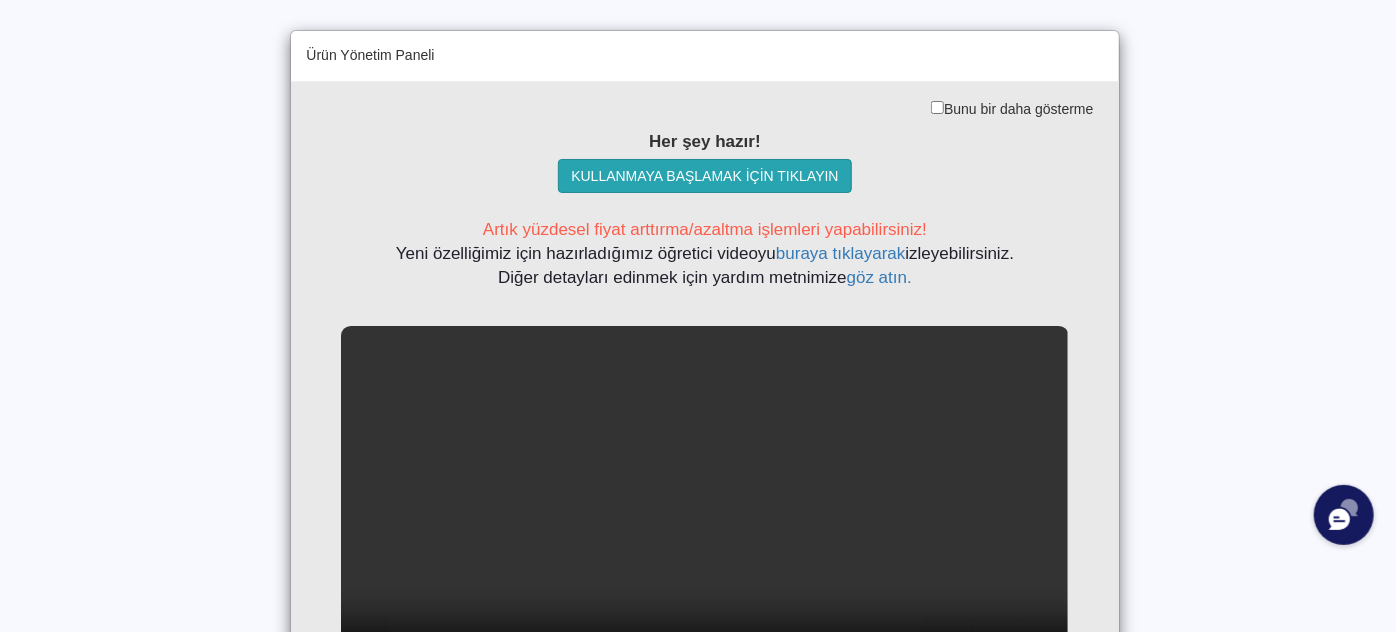 click on "KULLANMAYA BAŞLAMAK İÇİN TIKLAYIN" at bounding box center (704, 176) 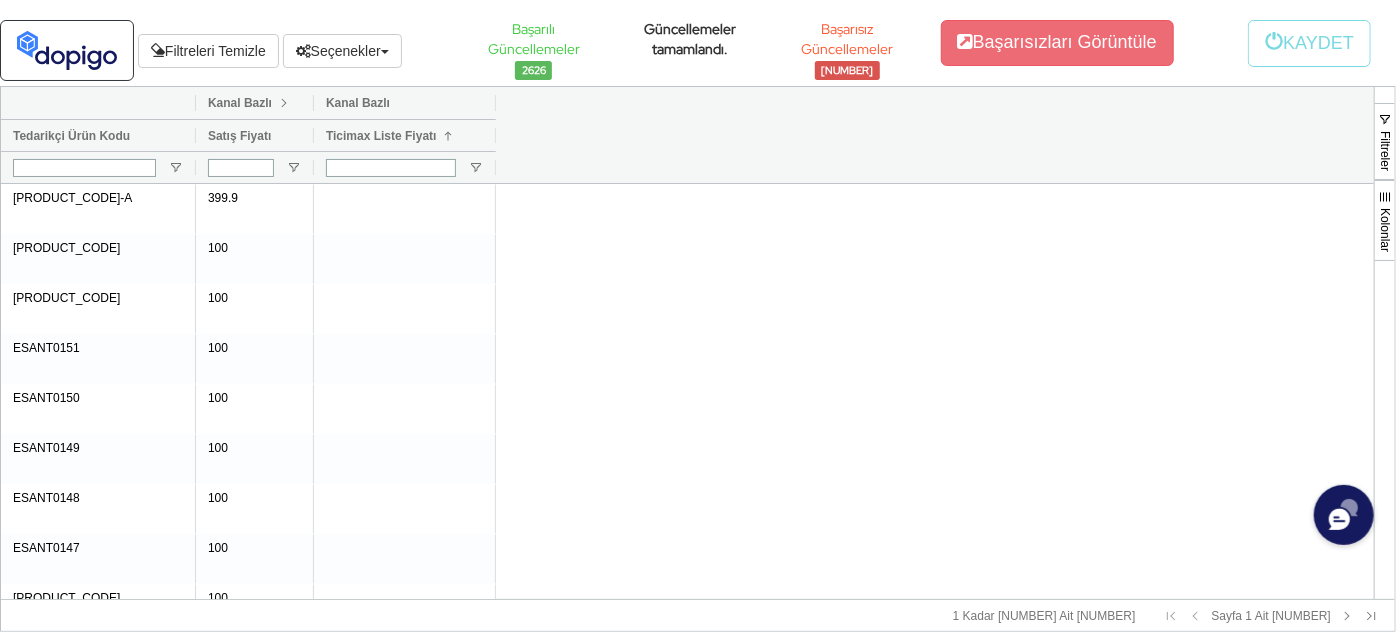 click at bounding box center (284, 103) 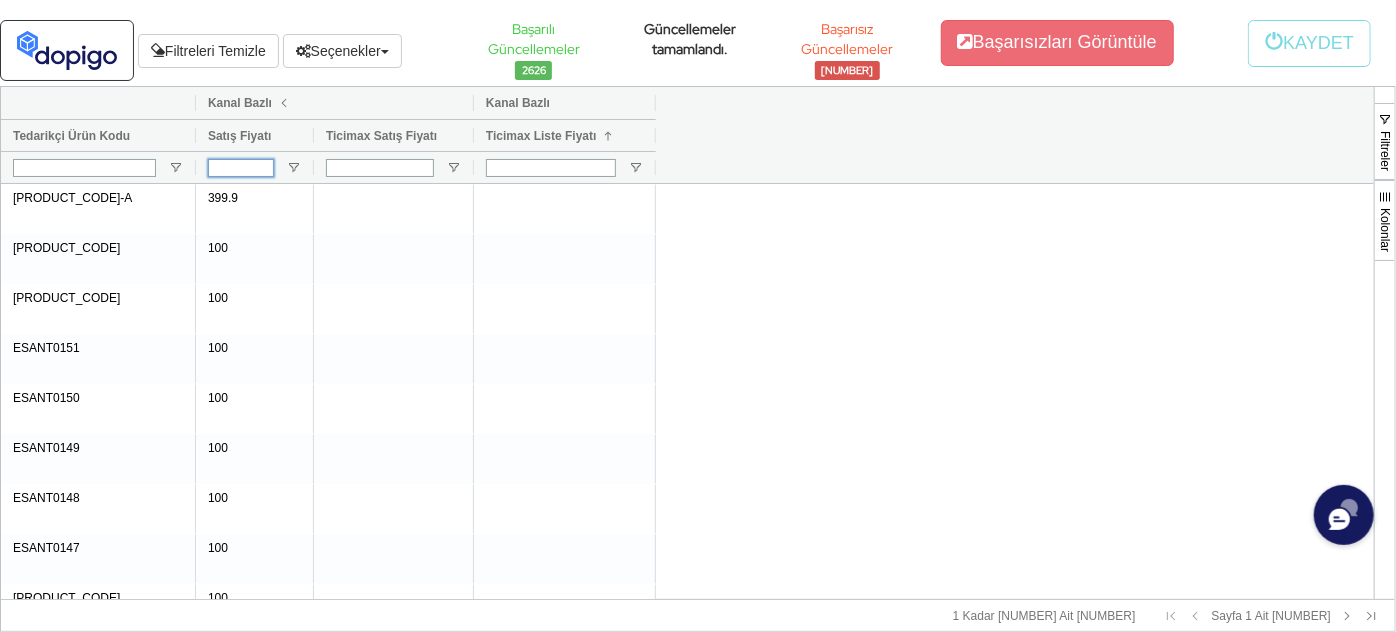 click at bounding box center (241, 168) 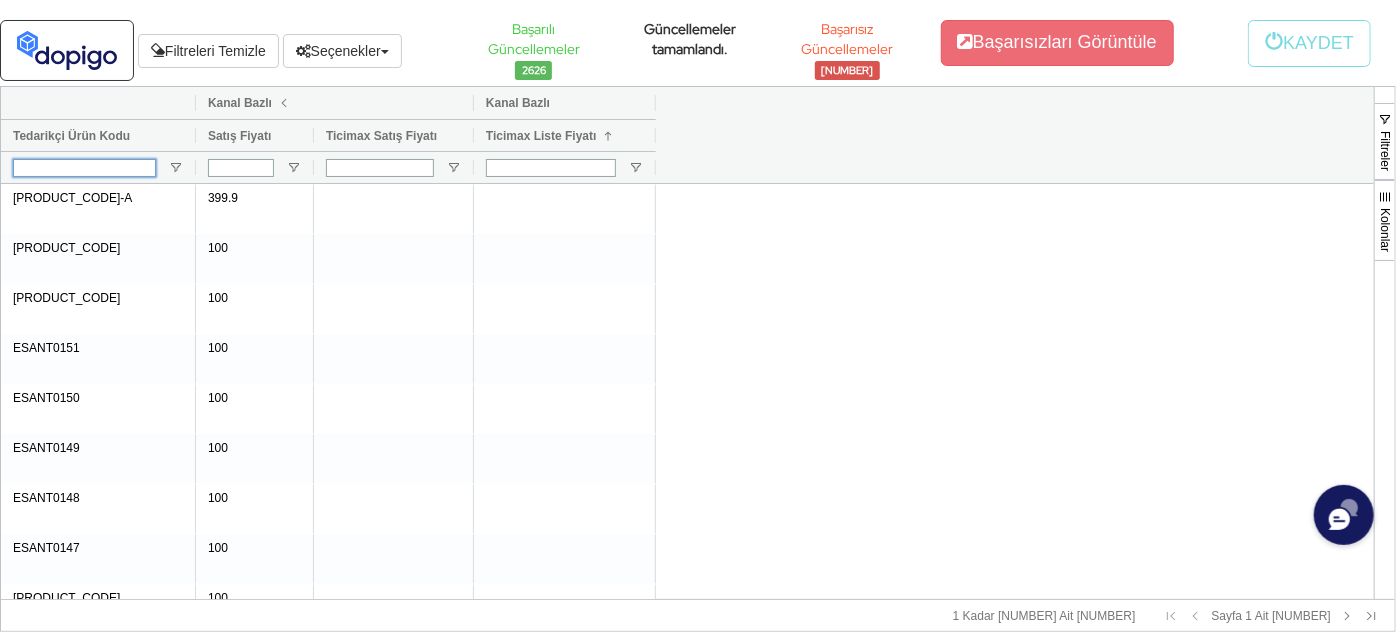 click at bounding box center (84, 168) 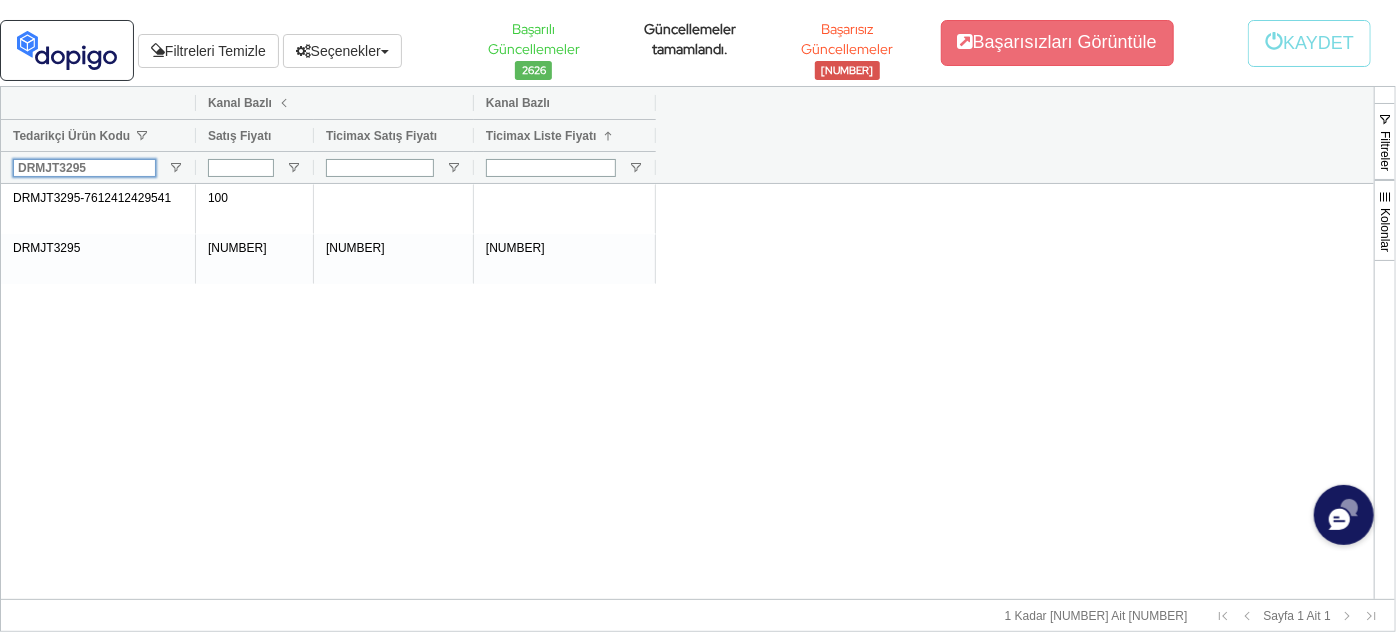 type on "DRMJT3295" 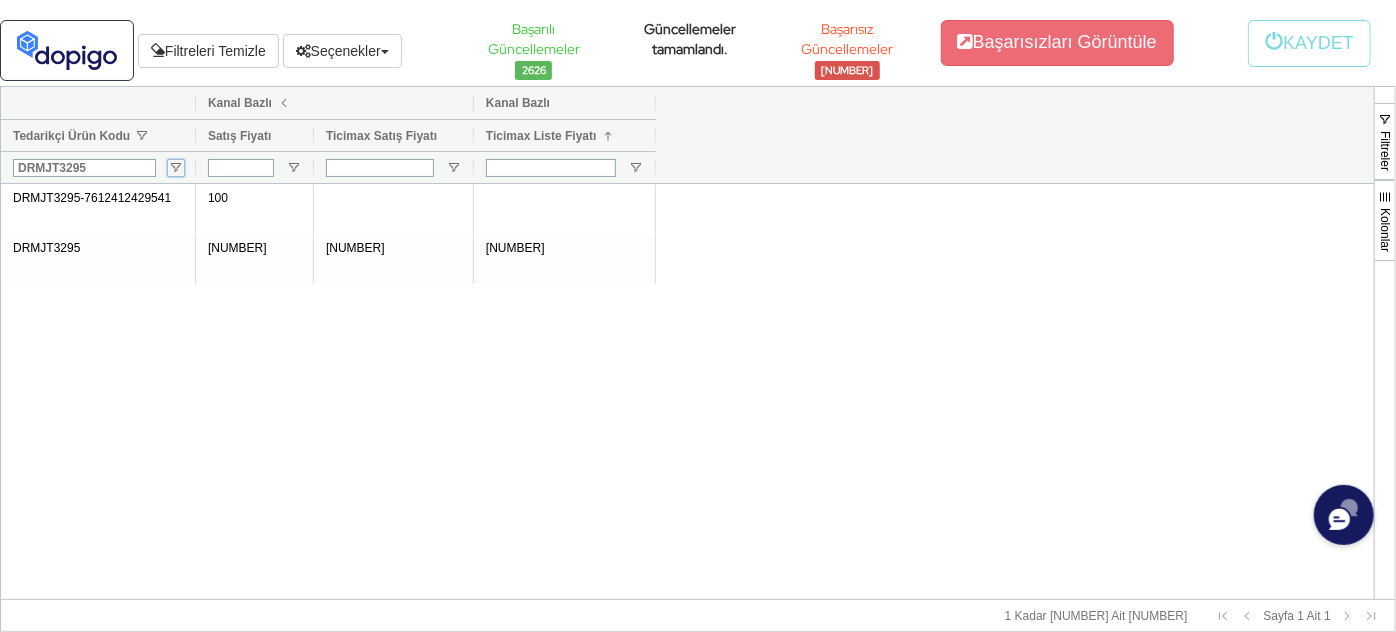 click at bounding box center [176, 168] 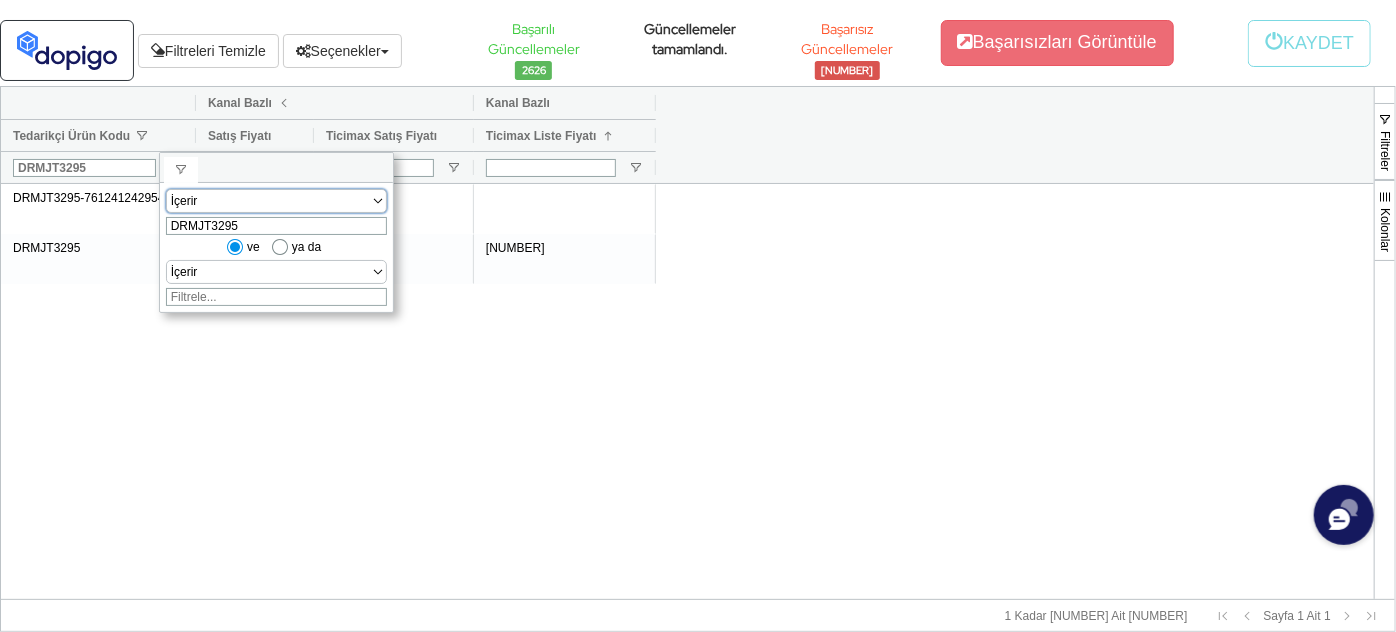 click on "İçerir" at bounding box center (268, 201) 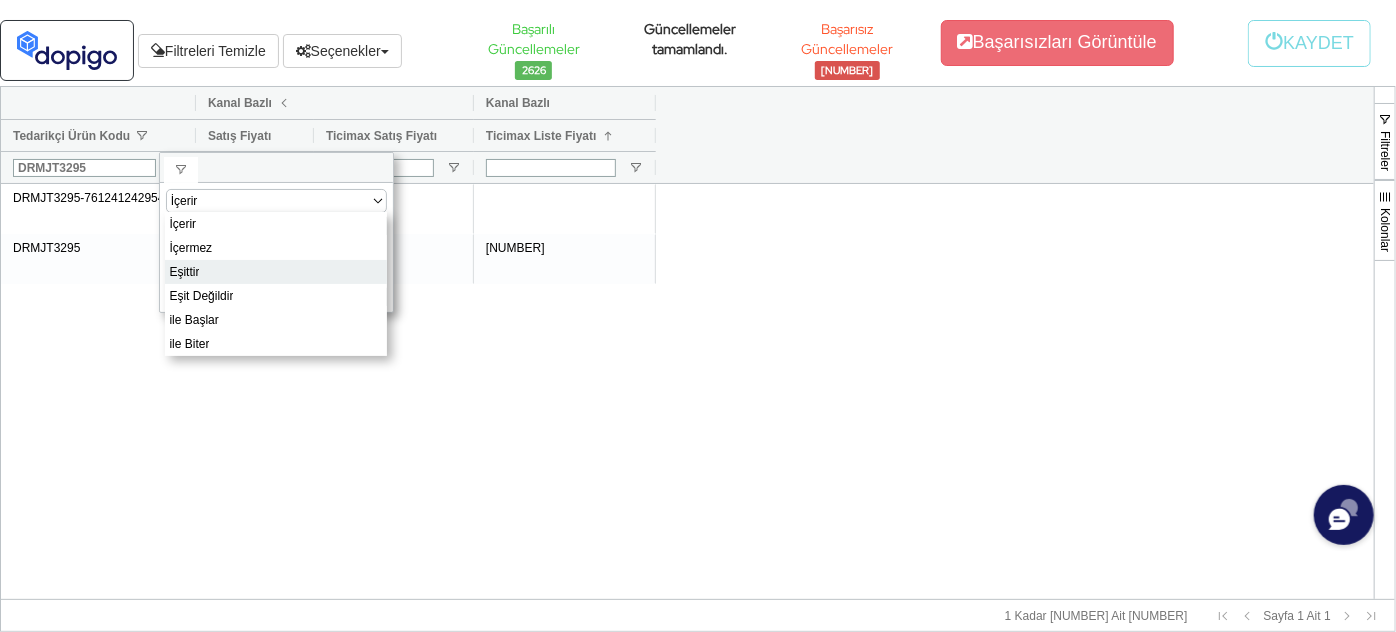 click on "Eşittir" at bounding box center [276, 272] 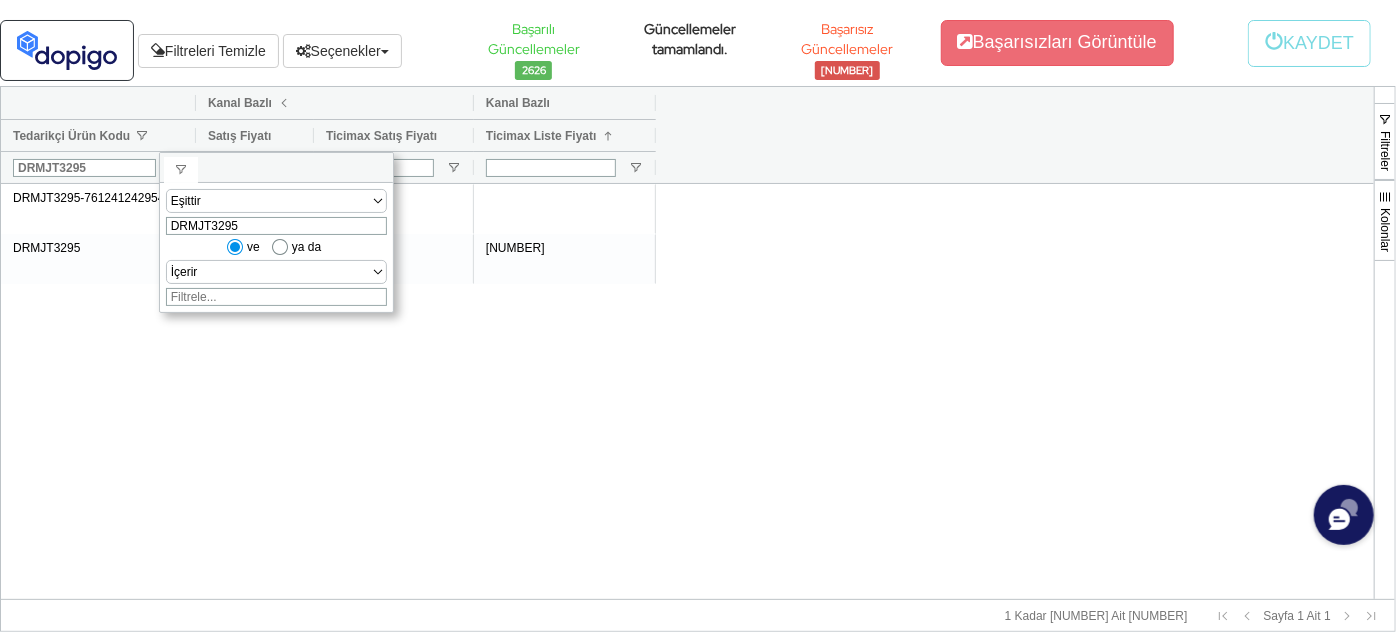 click on "DRMJT3295-7612412429541 [NUMBER] DRMJT3295 [PRICE] [PRICE] [PRICE]" at bounding box center (687, 391) 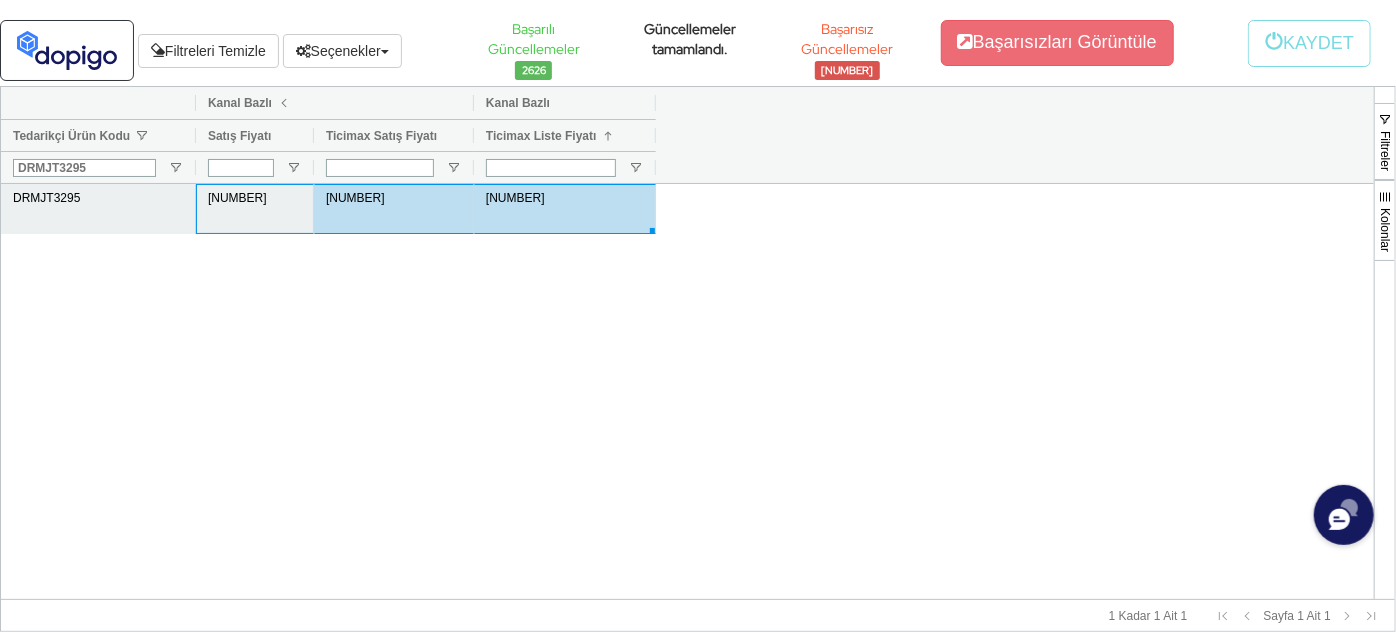 drag, startPoint x: 253, startPoint y: 207, endPoint x: 555, endPoint y: 212, distance: 302.04138 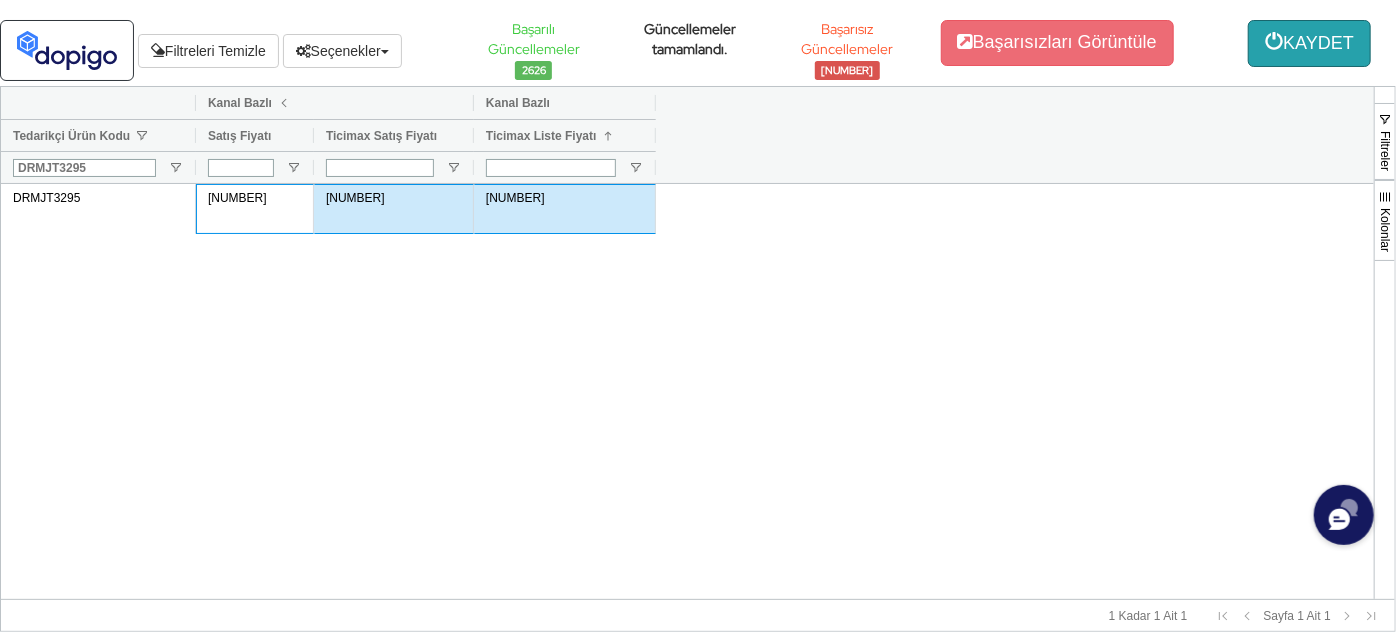 click on "KAYDET" at bounding box center [1309, 43] 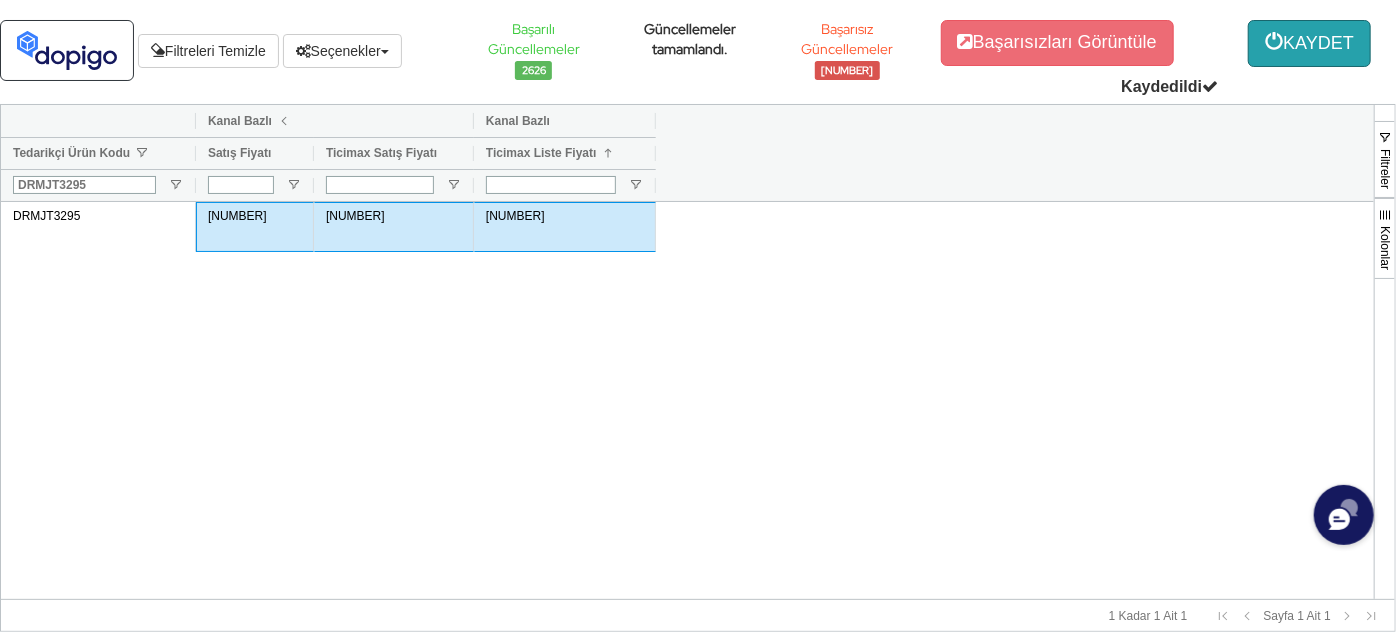 type 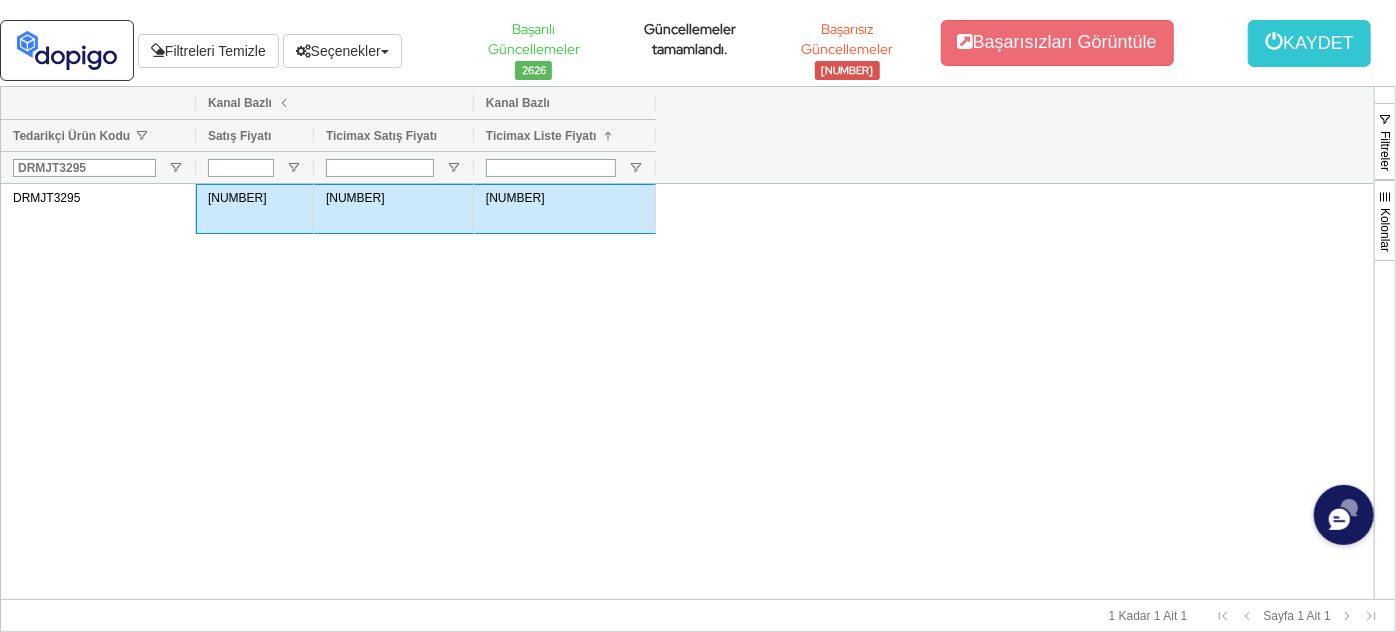 drag, startPoint x: 99, startPoint y: 154, endPoint x: 15, endPoint y: 170, distance: 85.51023 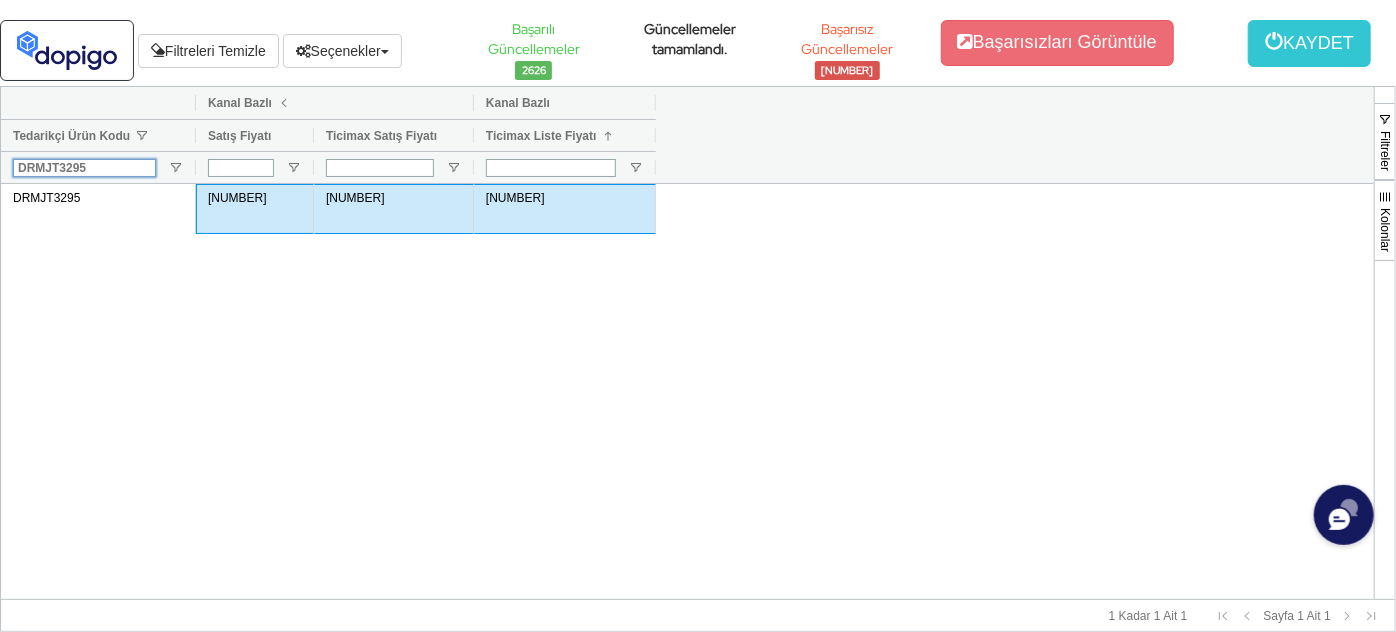 drag, startPoint x: 93, startPoint y: 168, endPoint x: 0, endPoint y: 204, distance: 99.724625 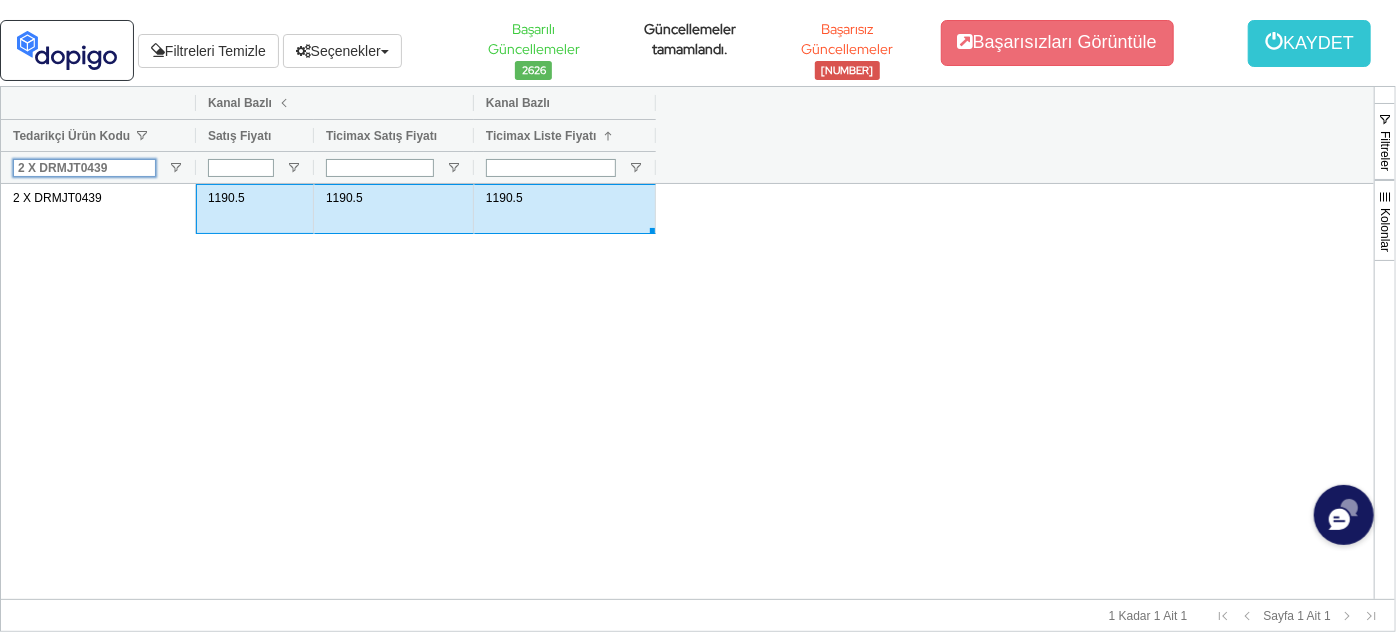 type on "2 X DRMJT0439" 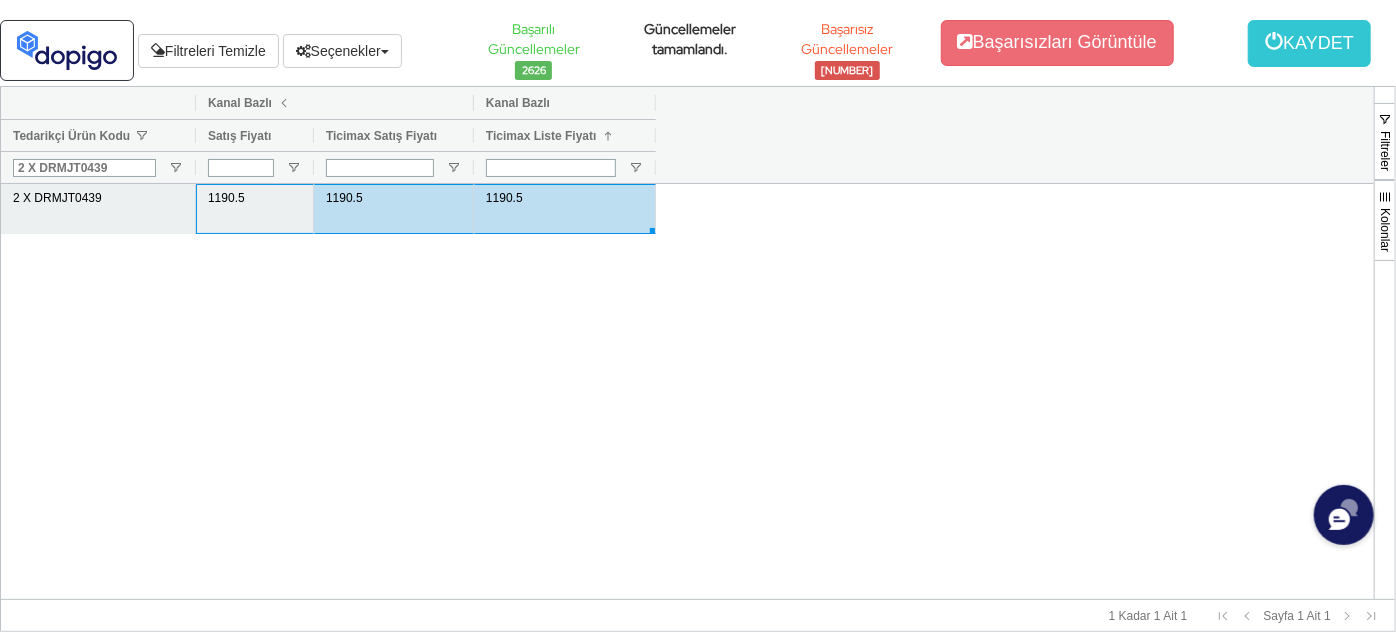 drag, startPoint x: 239, startPoint y: 200, endPoint x: 546, endPoint y: 200, distance: 307 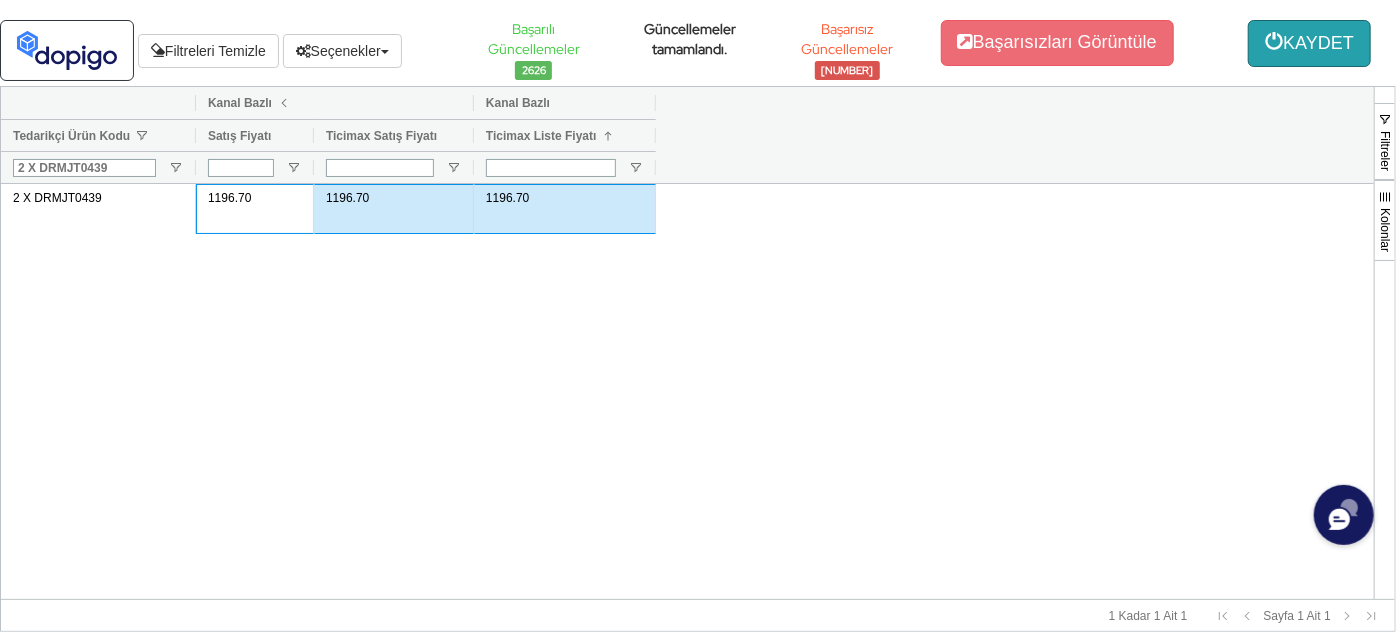 click on "KAYDET" at bounding box center (1309, 43) 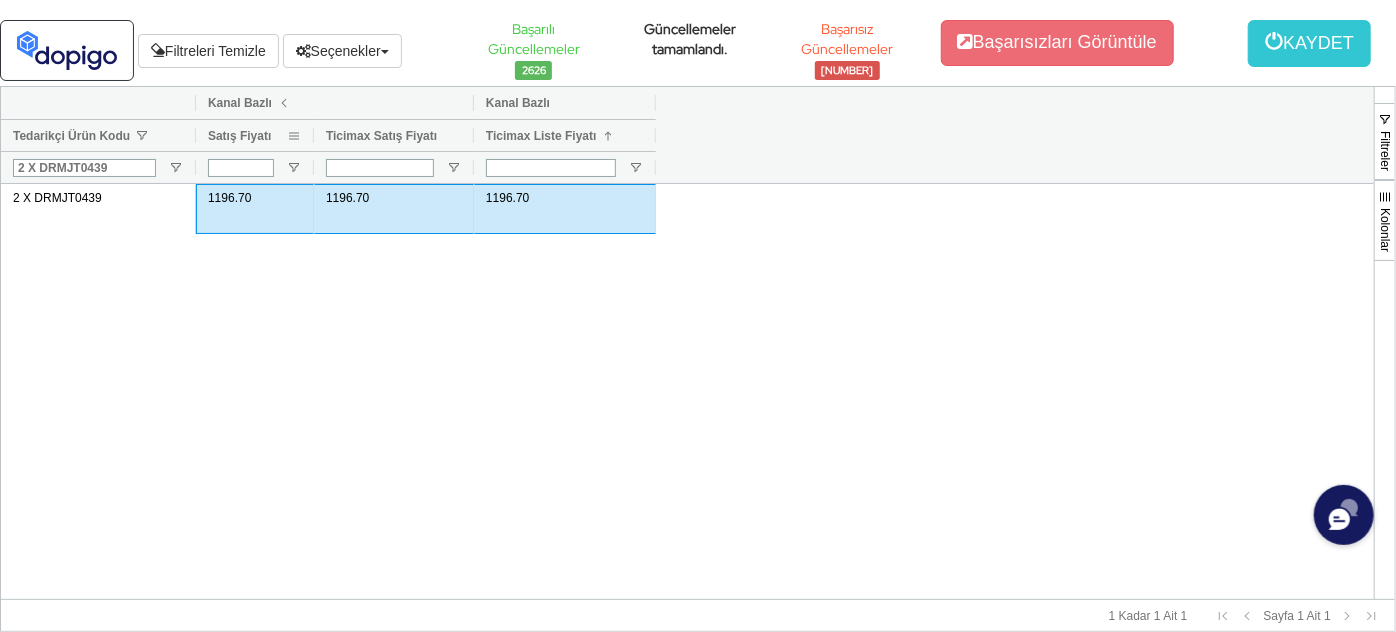 click at bounding box center [294, 136] 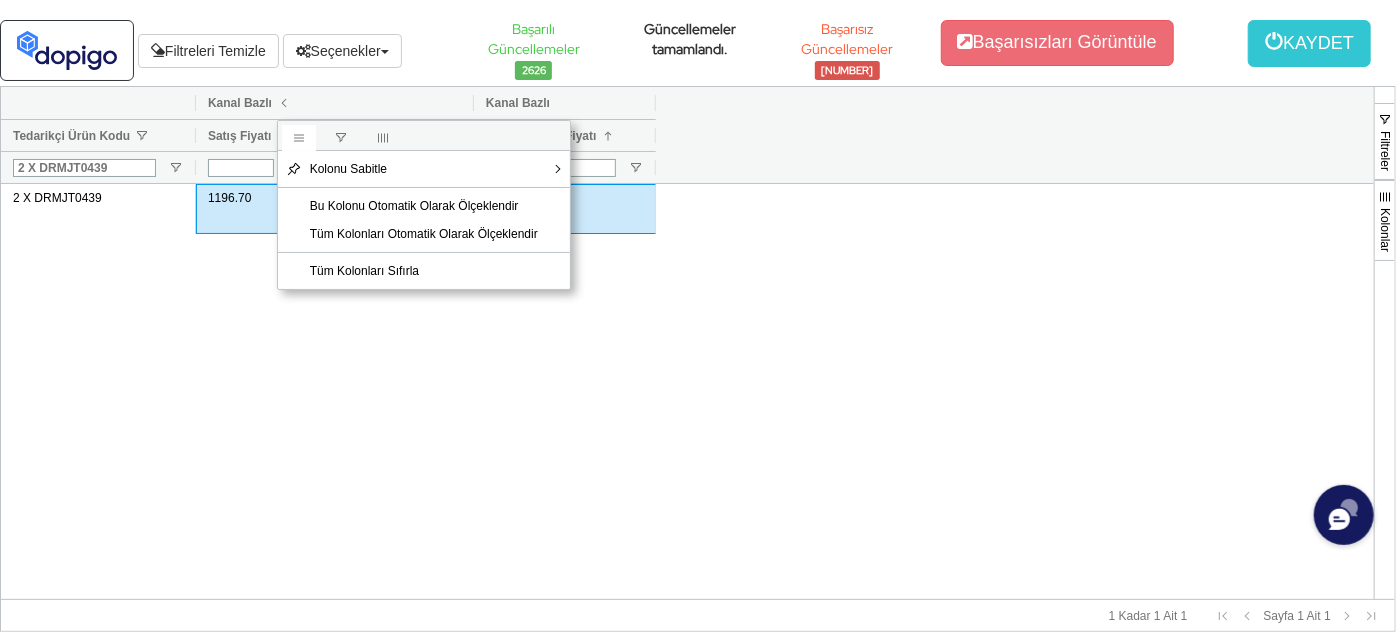 click at bounding box center [383, 138] 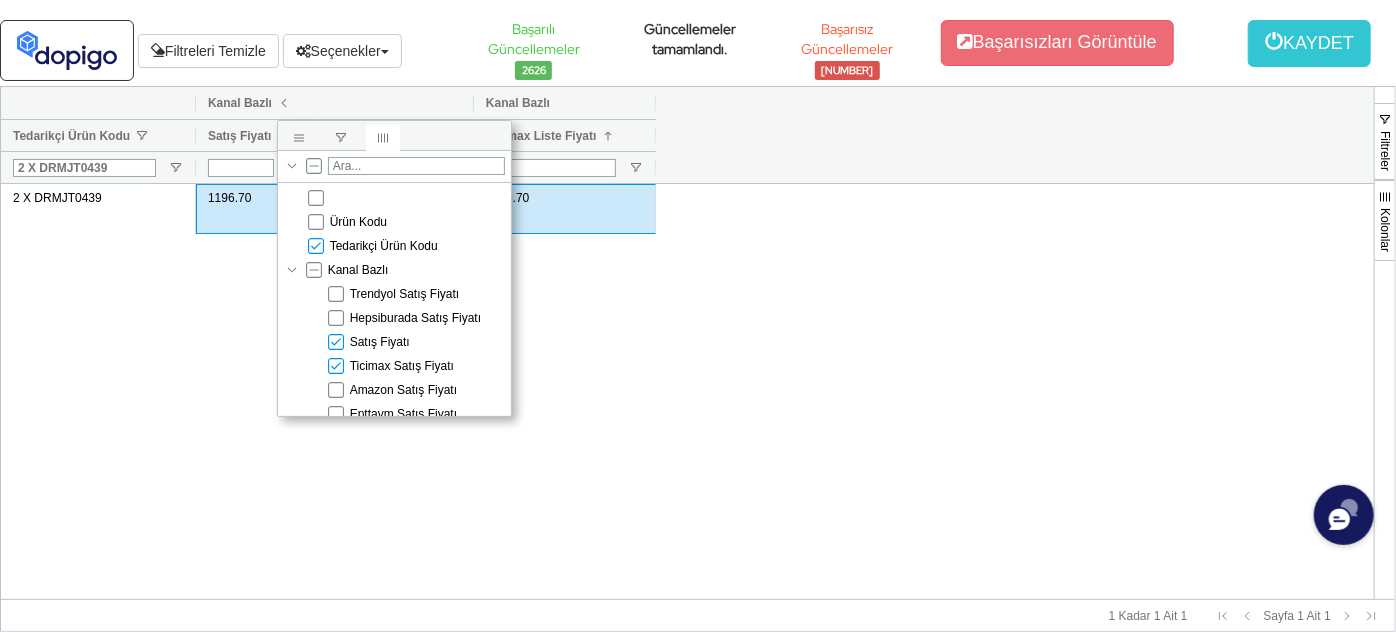 drag, startPoint x: 366, startPoint y: 341, endPoint x: 384, endPoint y: 314, distance: 32.449963 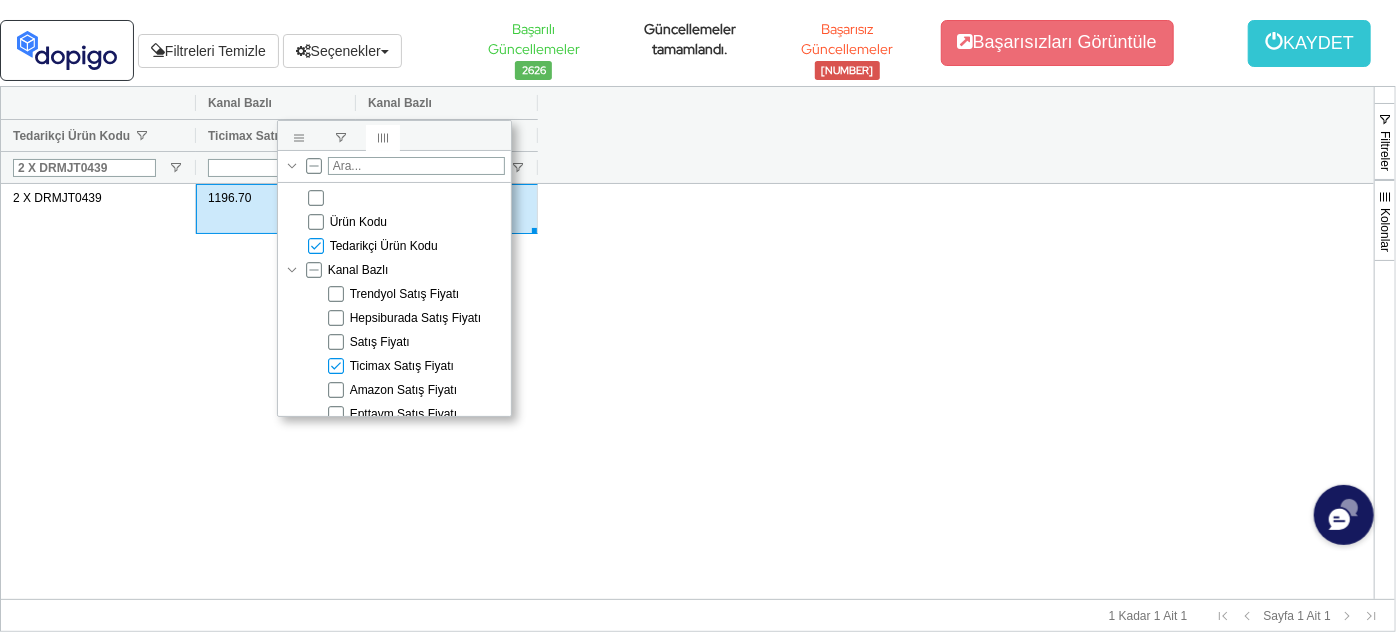 click on "Trendyol Satış Fiyatı" at bounding box center (405, 294) 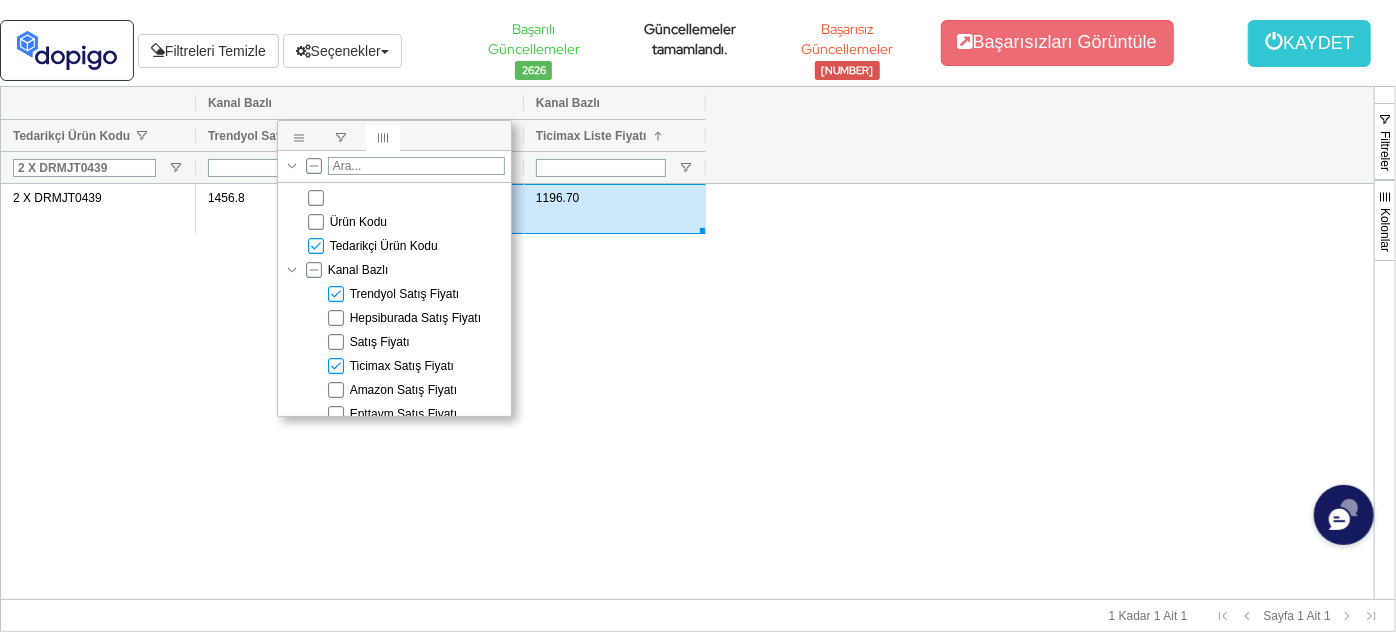 click on "Ticimax Satış Fiyatı" at bounding box center [402, 366] 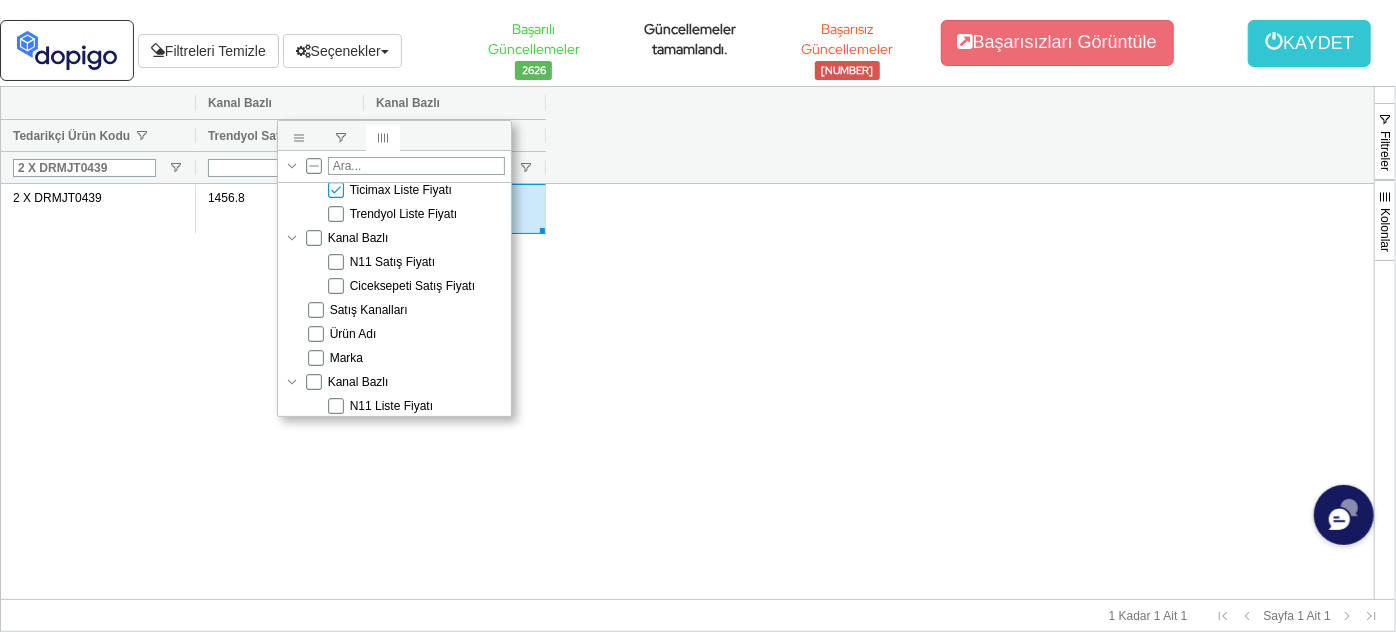 scroll, scrollTop: 181, scrollLeft: 0, axis: vertical 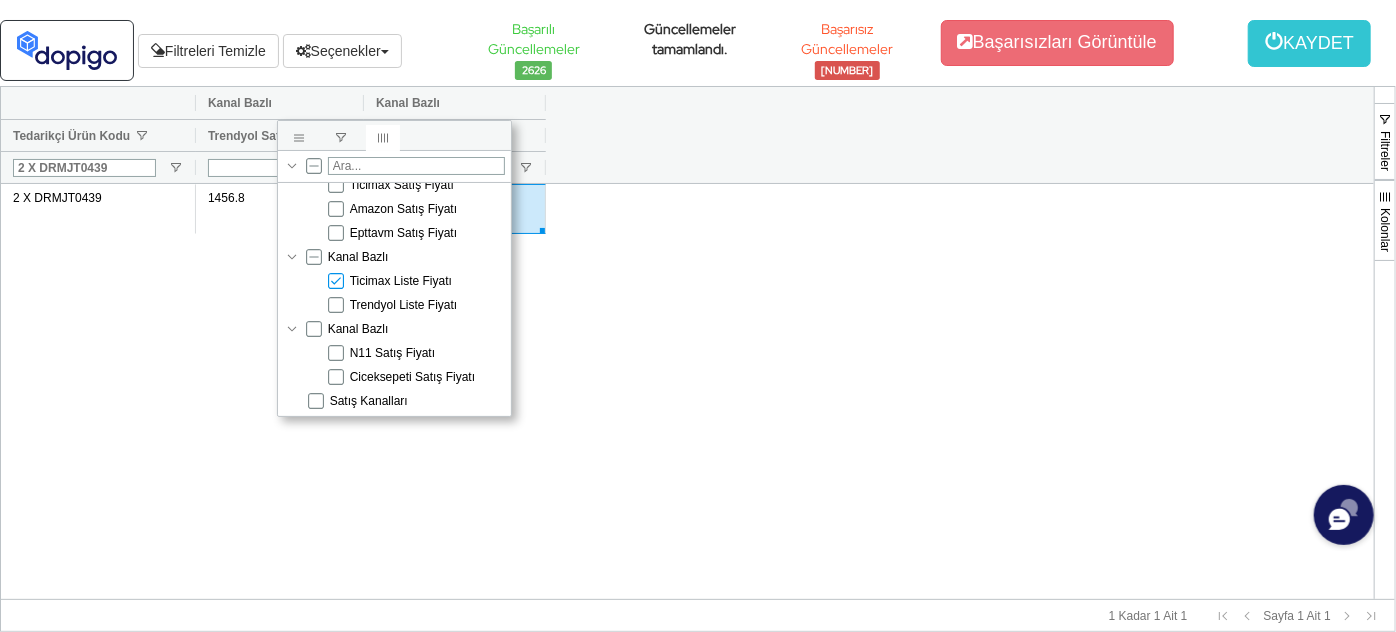 click on "Ticimax Liste Fiyatı" at bounding box center (412, 281) 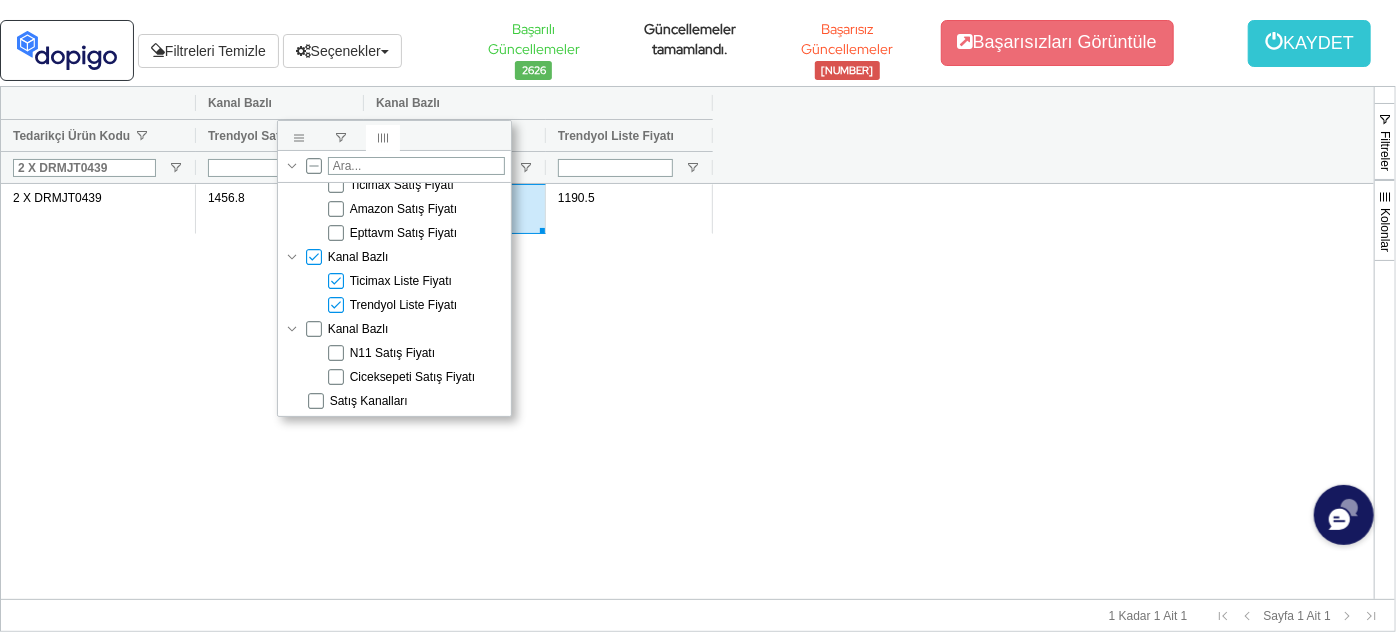 click on "Ticimax Liste Fiyatı" at bounding box center [401, 281] 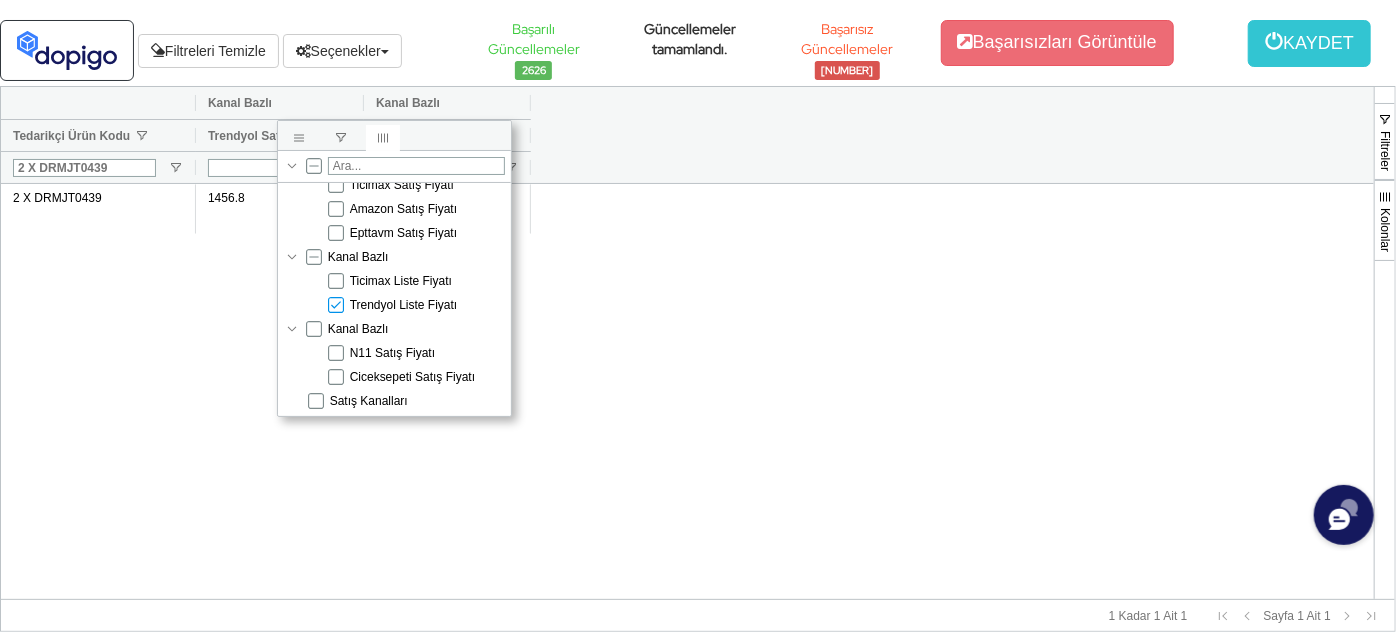 click on "2 X DRMJT0439 [PRICE] [PRICE]" at bounding box center (687, 391) 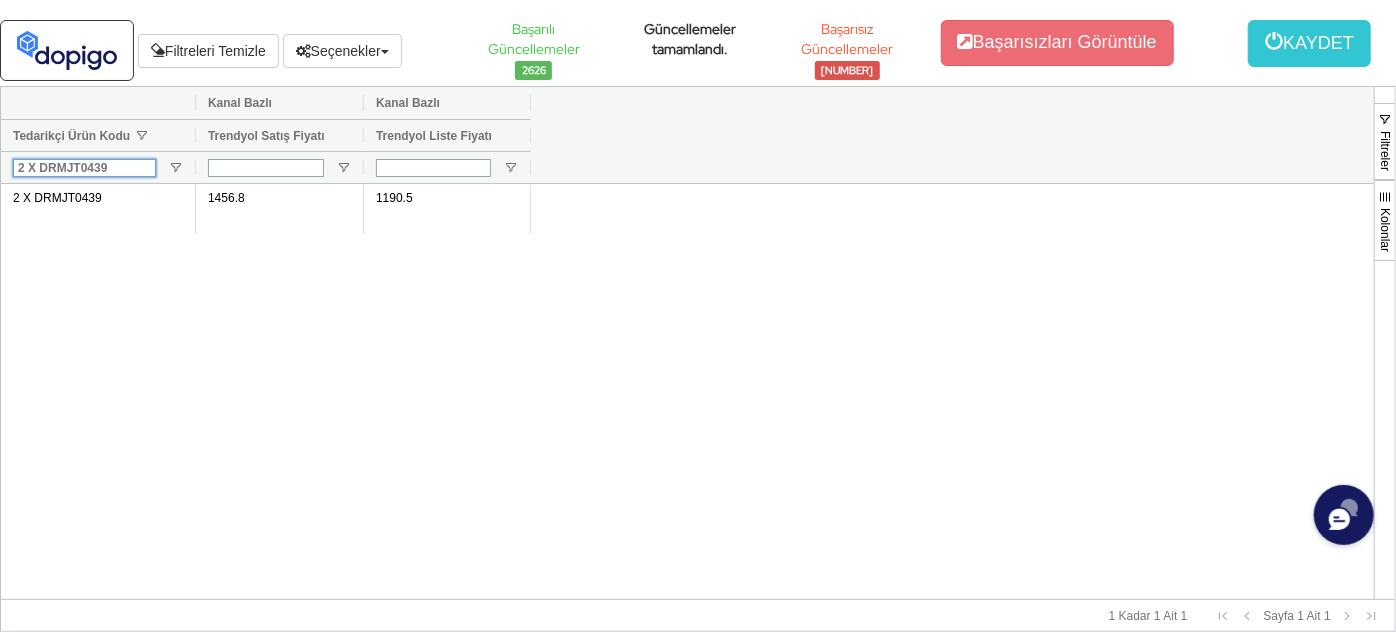 drag, startPoint x: 101, startPoint y: 170, endPoint x: 0, endPoint y: 204, distance: 106.56923 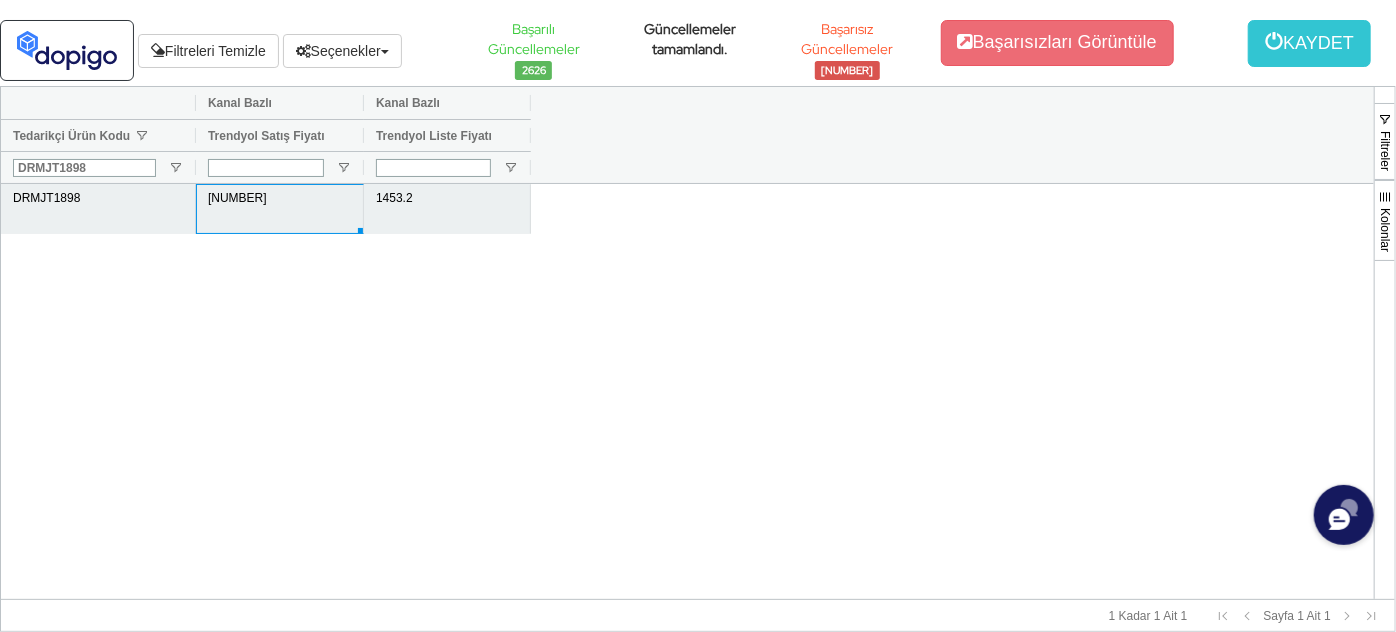 click on "[NUMBER]" at bounding box center [280, 209] 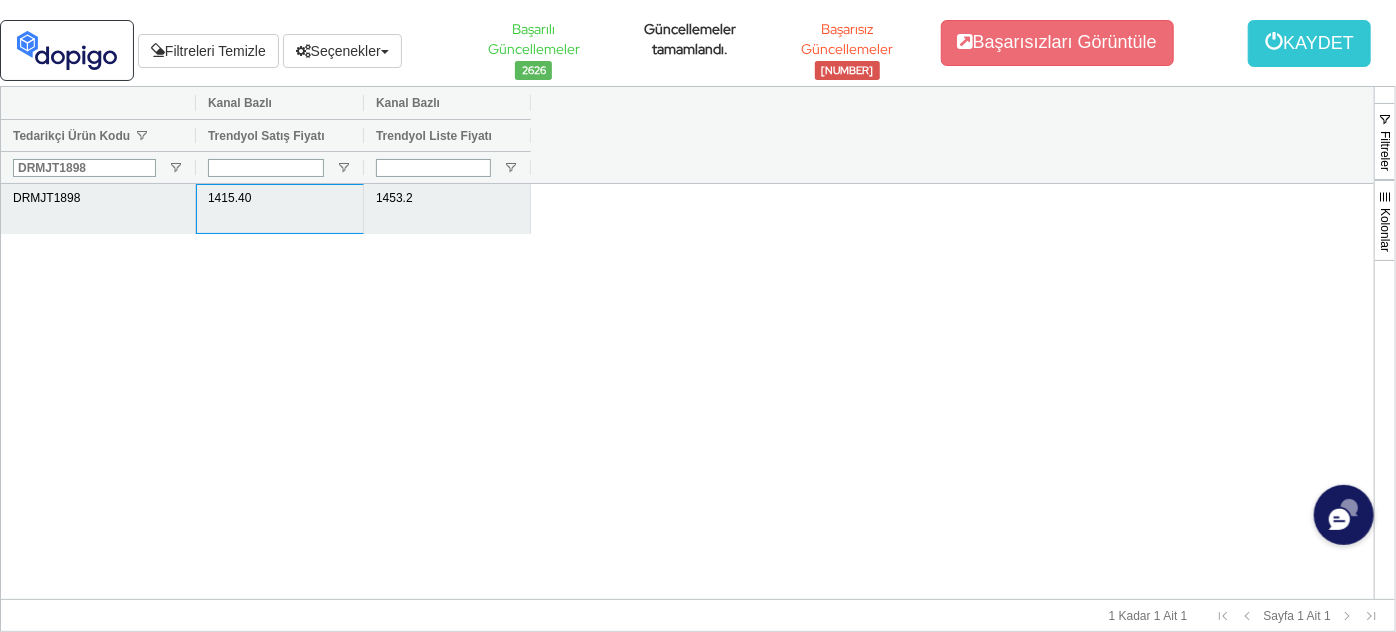 click on "1453.2" at bounding box center (447, 209) 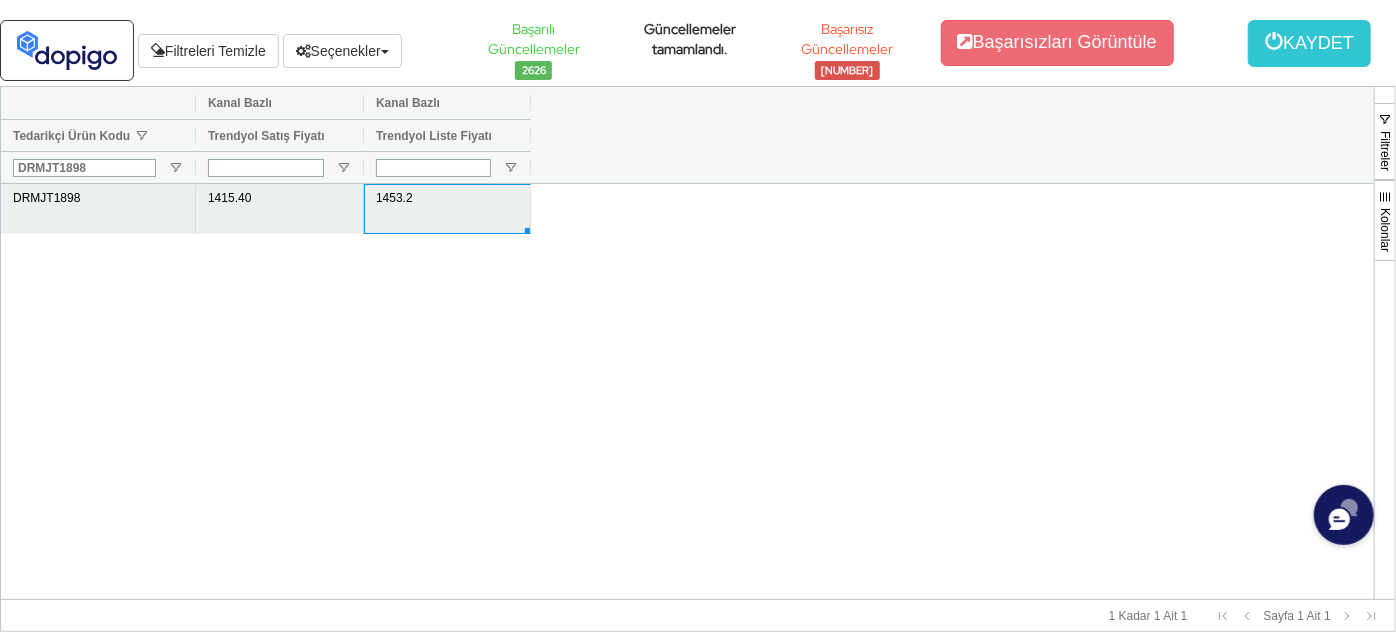 click on "1453.2" at bounding box center (447, 209) 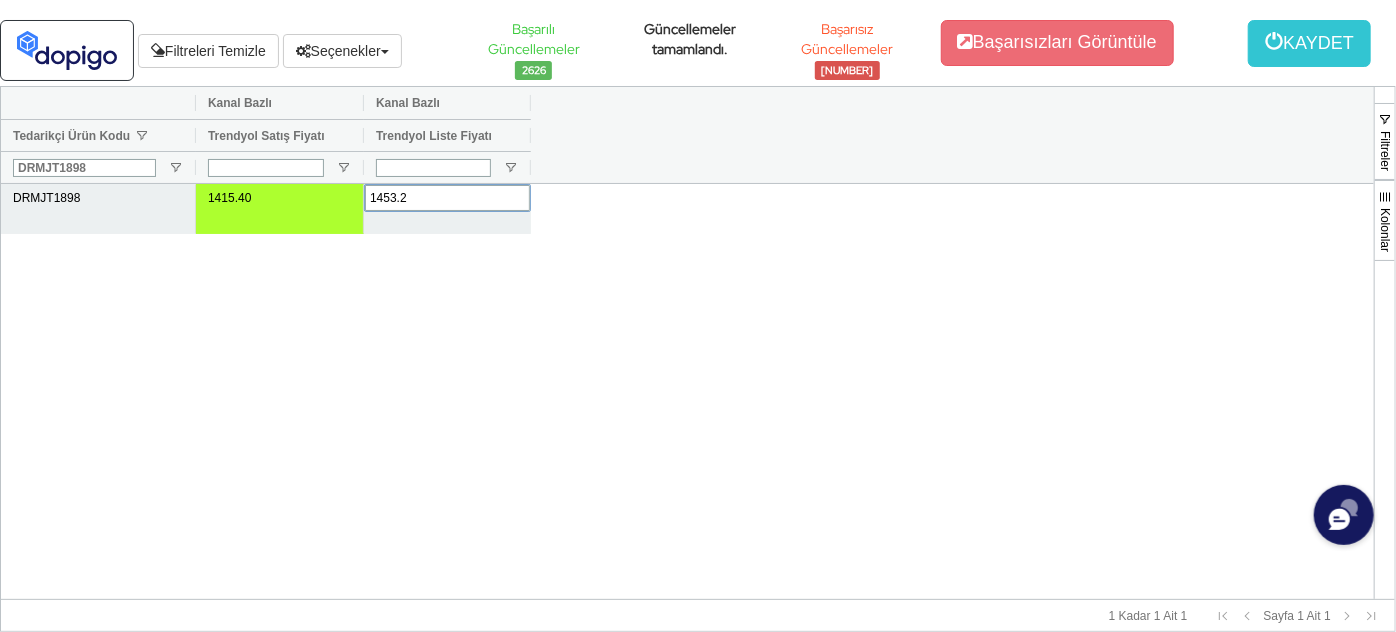 click on "1453.2" at bounding box center (447, 198) 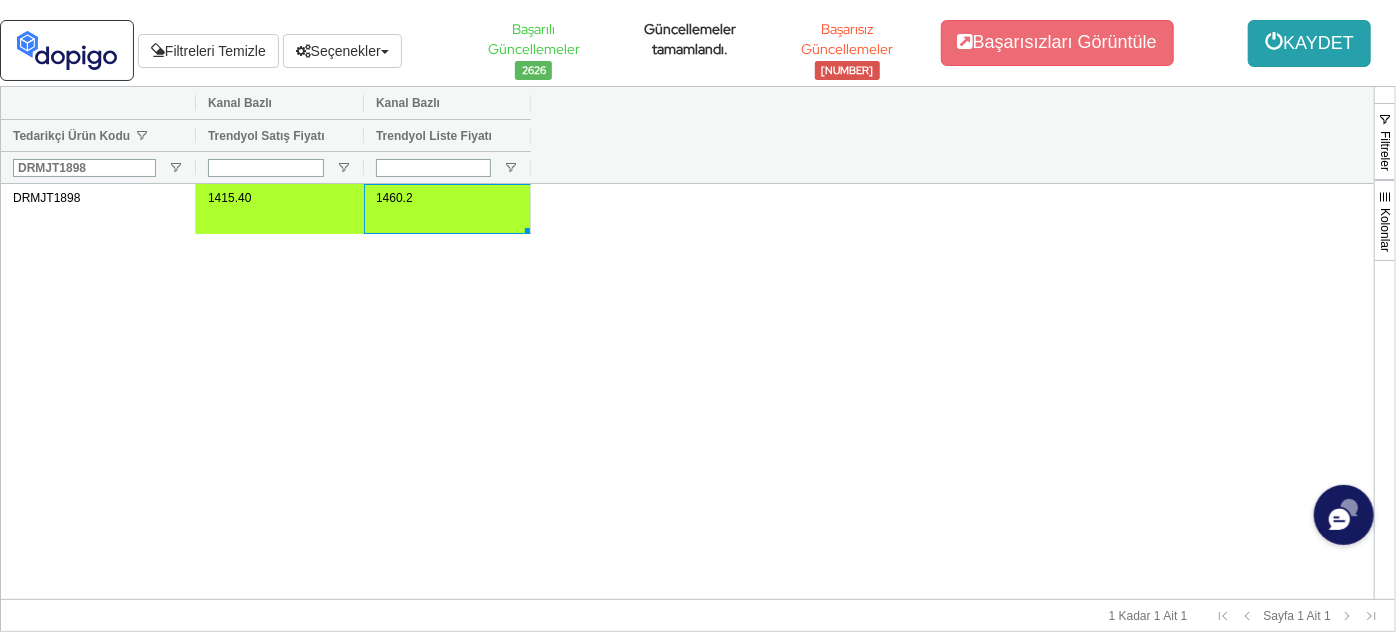 click on "KAYDET" at bounding box center (1309, 43) 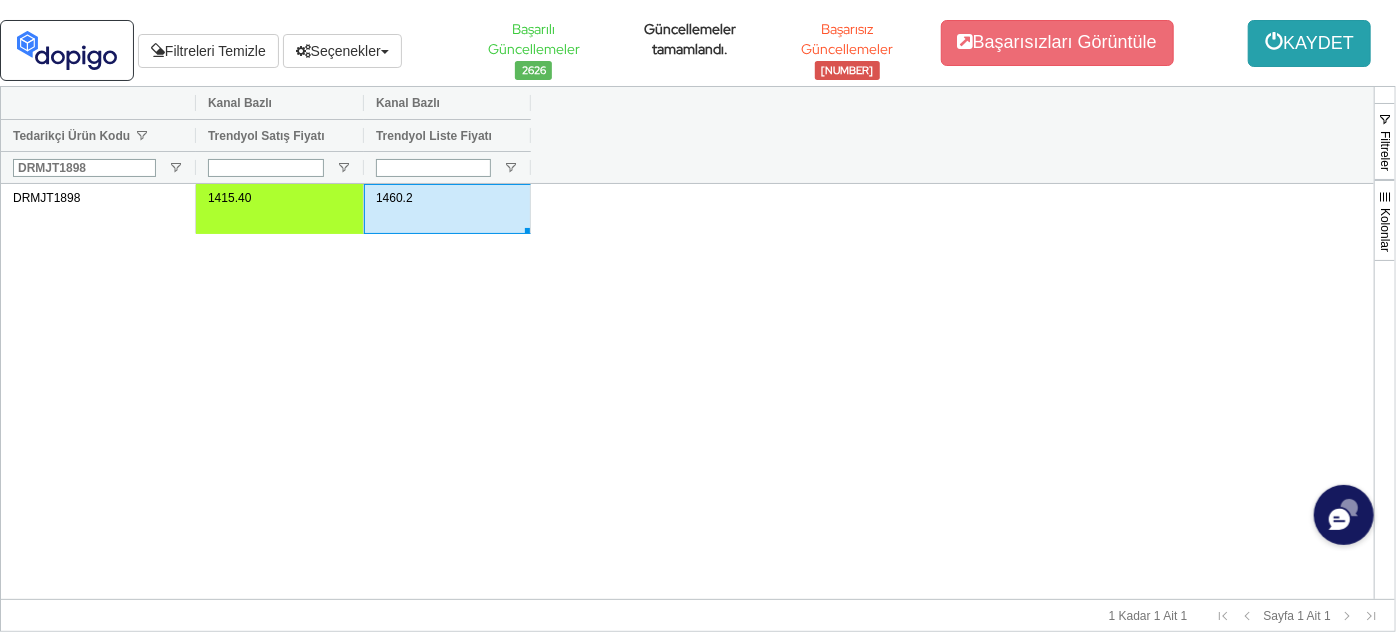 click on "KAYDET" at bounding box center [1309, 43] 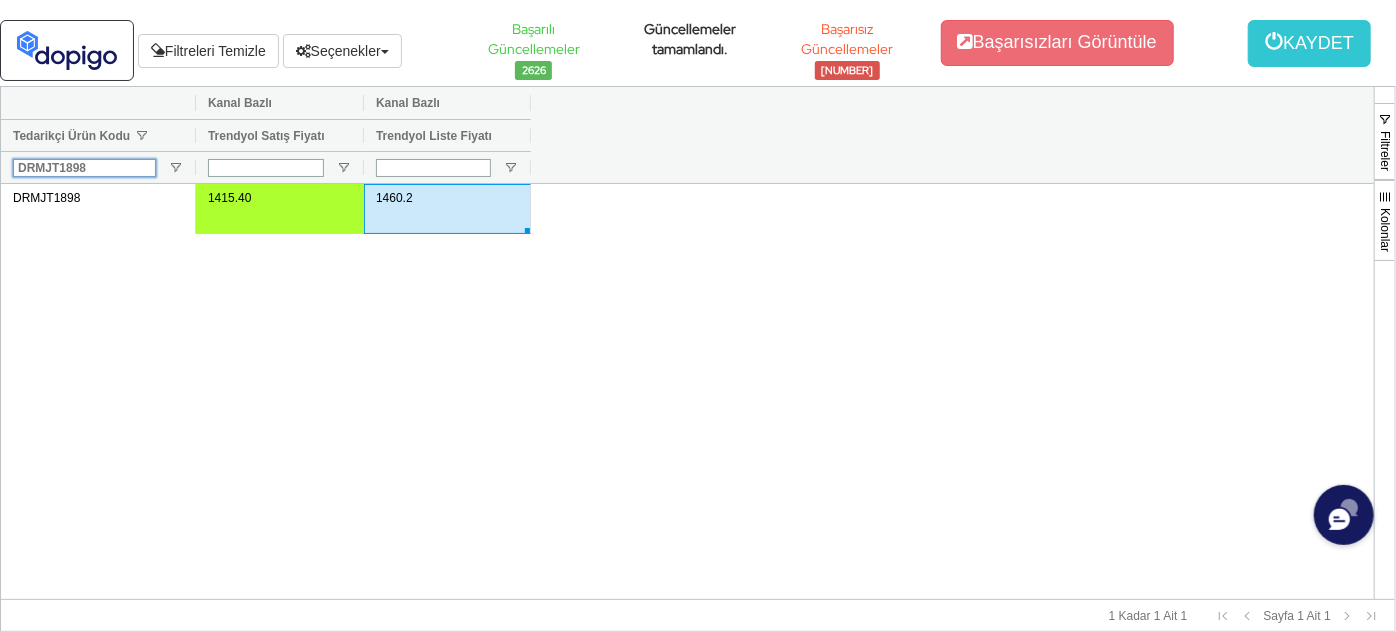 drag, startPoint x: 107, startPoint y: 164, endPoint x: 0, endPoint y: 191, distance: 110.35397 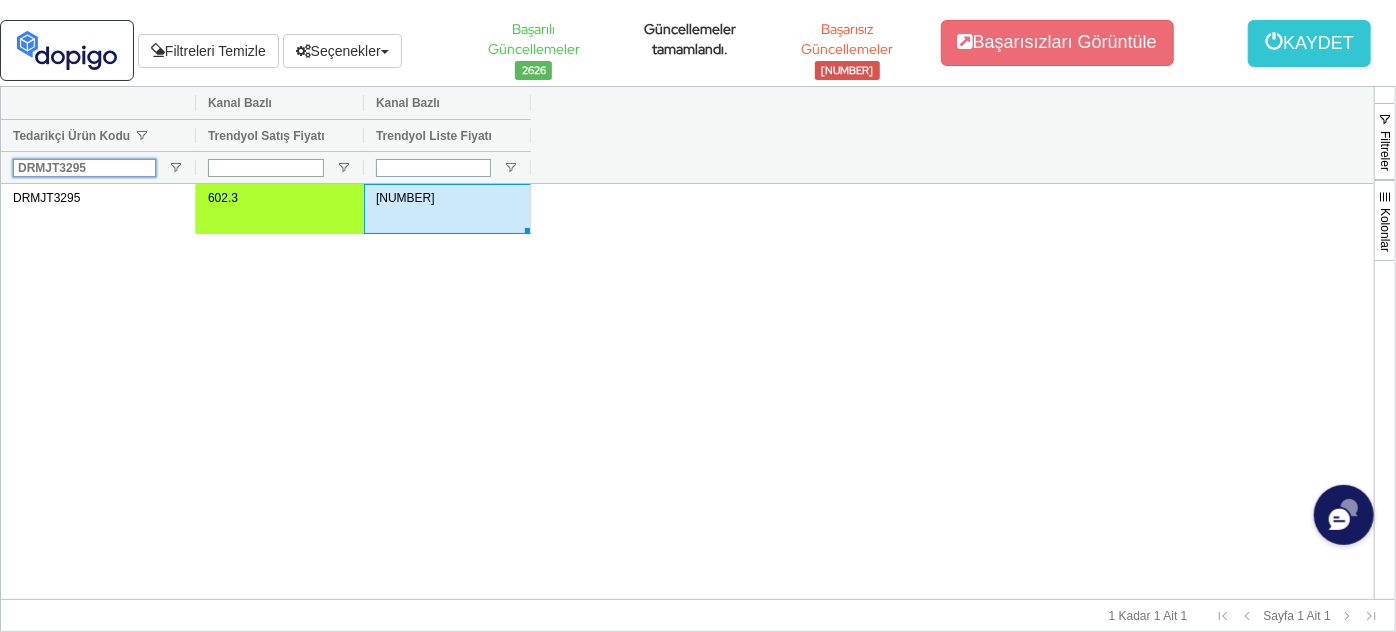 type on "DRMJT3295" 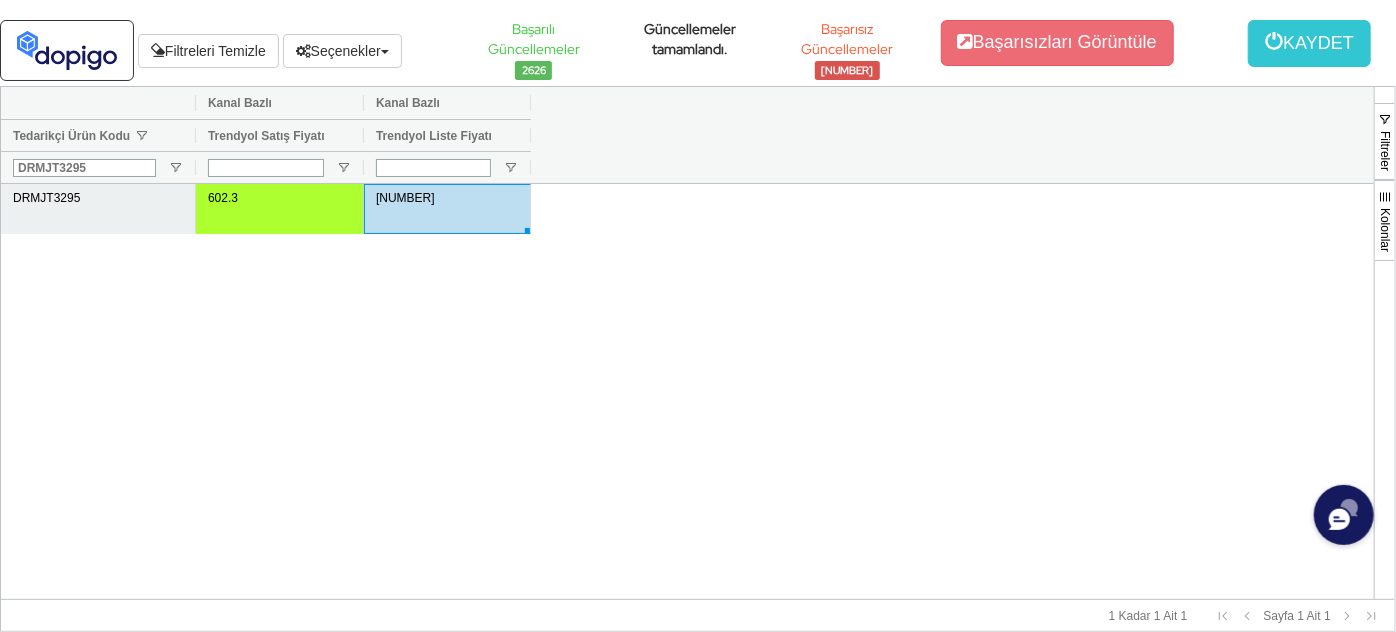 click on "602.3" at bounding box center (280, 209) 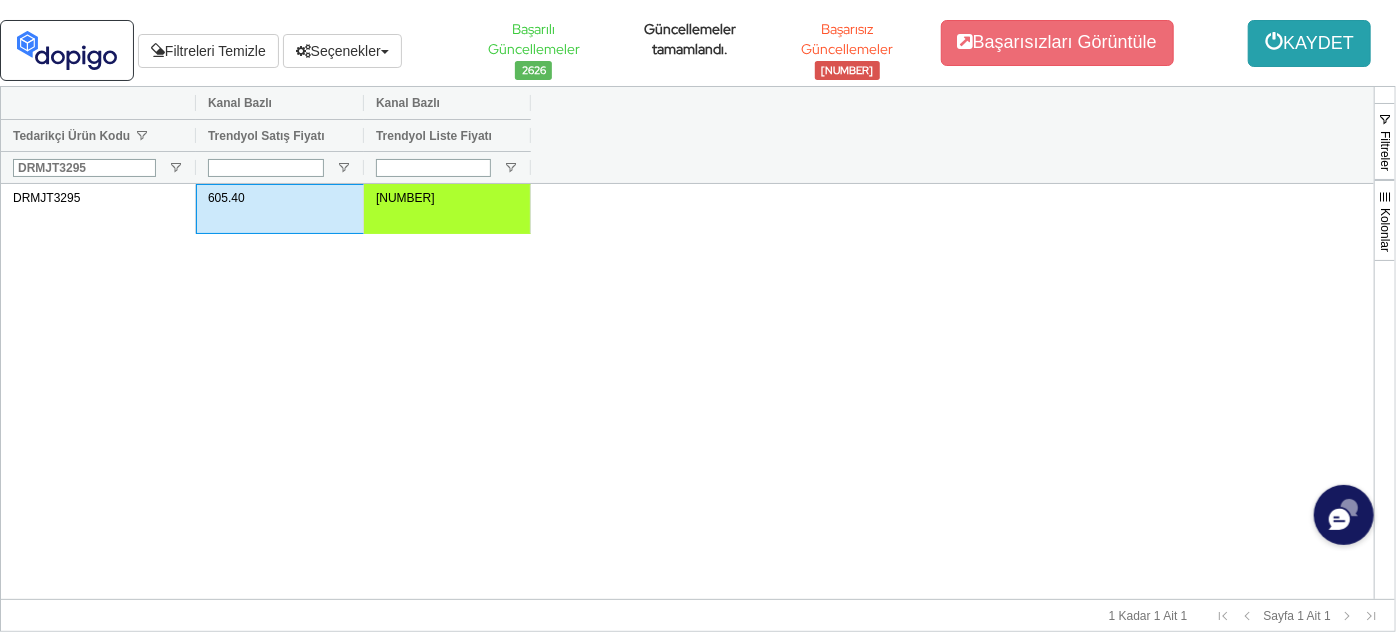 click on "KAYDET" at bounding box center (1309, 43) 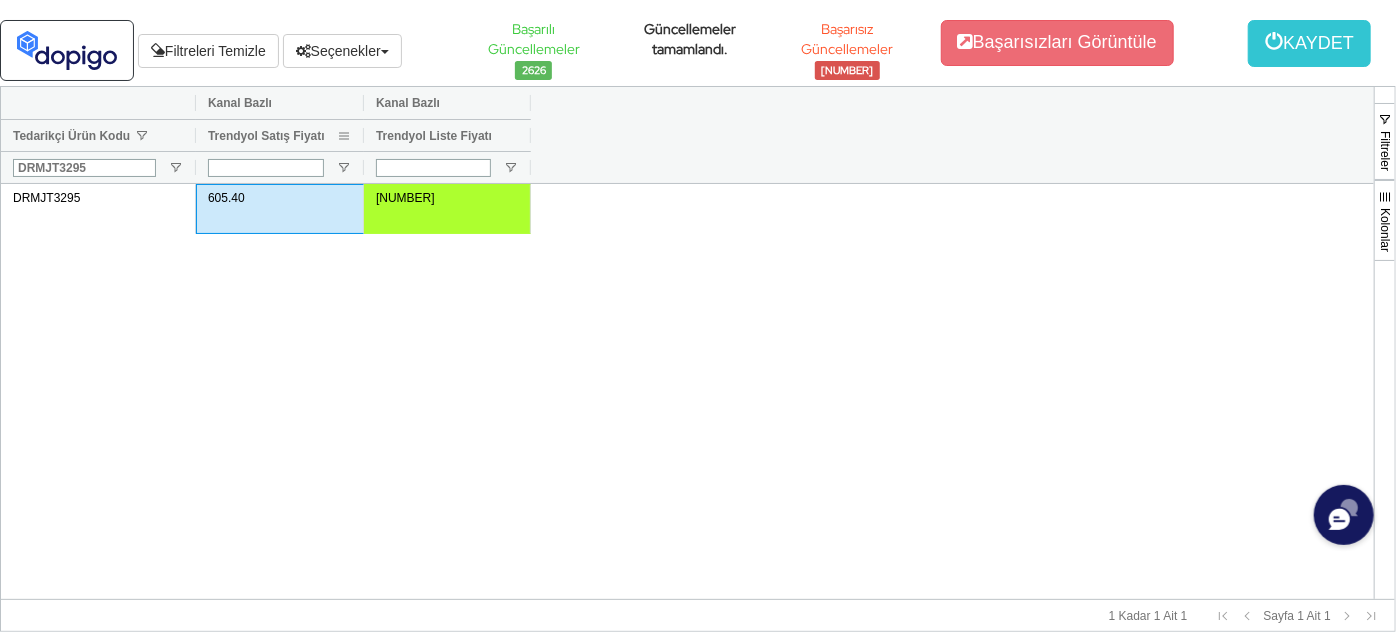 click at bounding box center (344, 136) 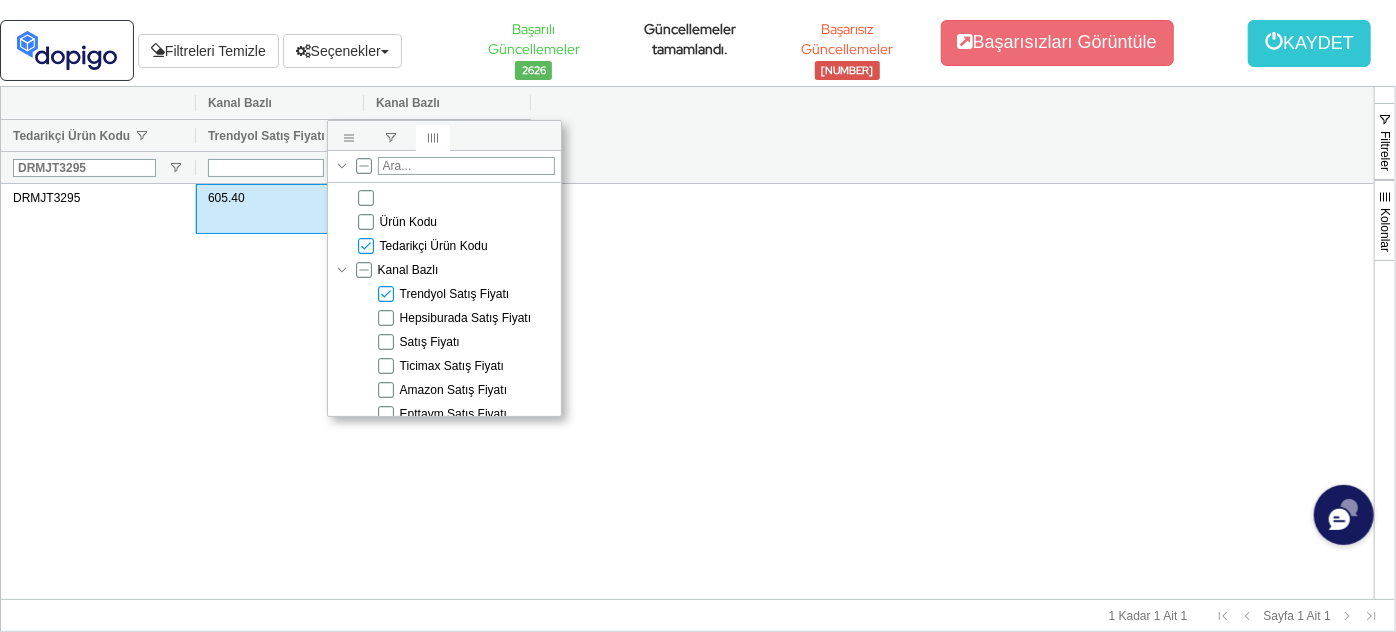 click on "Trendyol Satış Fiyatı" at bounding box center [455, 294] 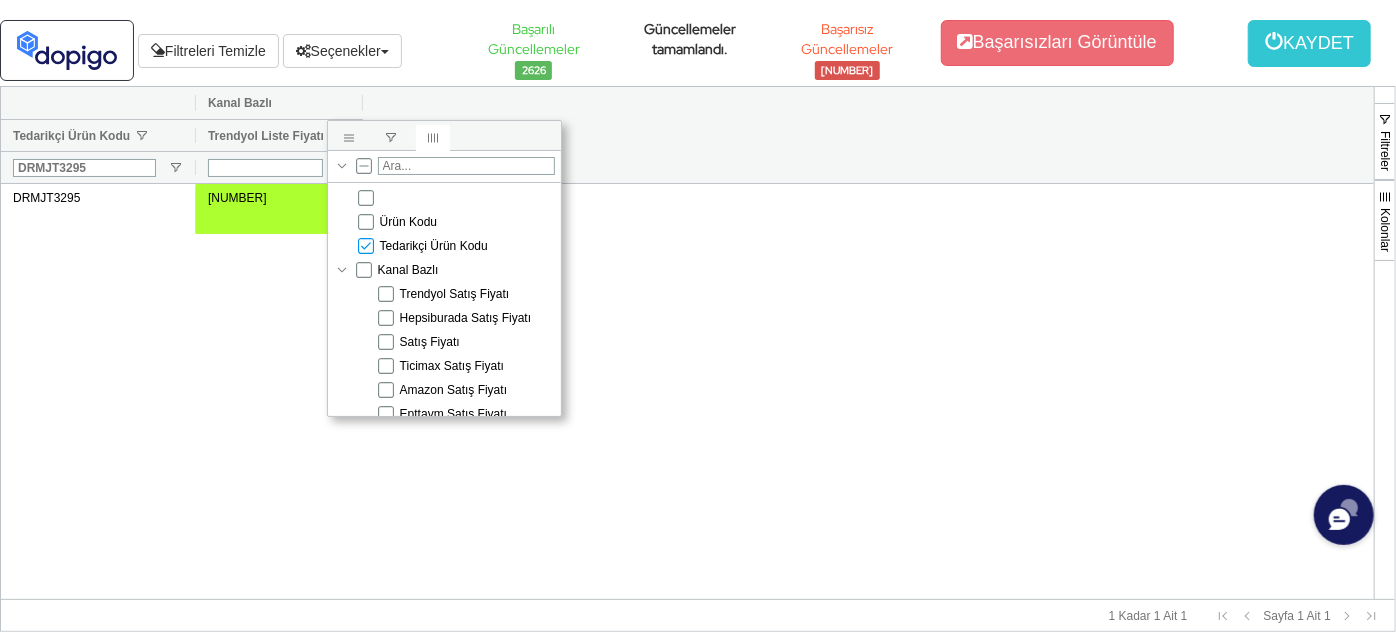 click on "Satış Fiyatı" at bounding box center (430, 342) 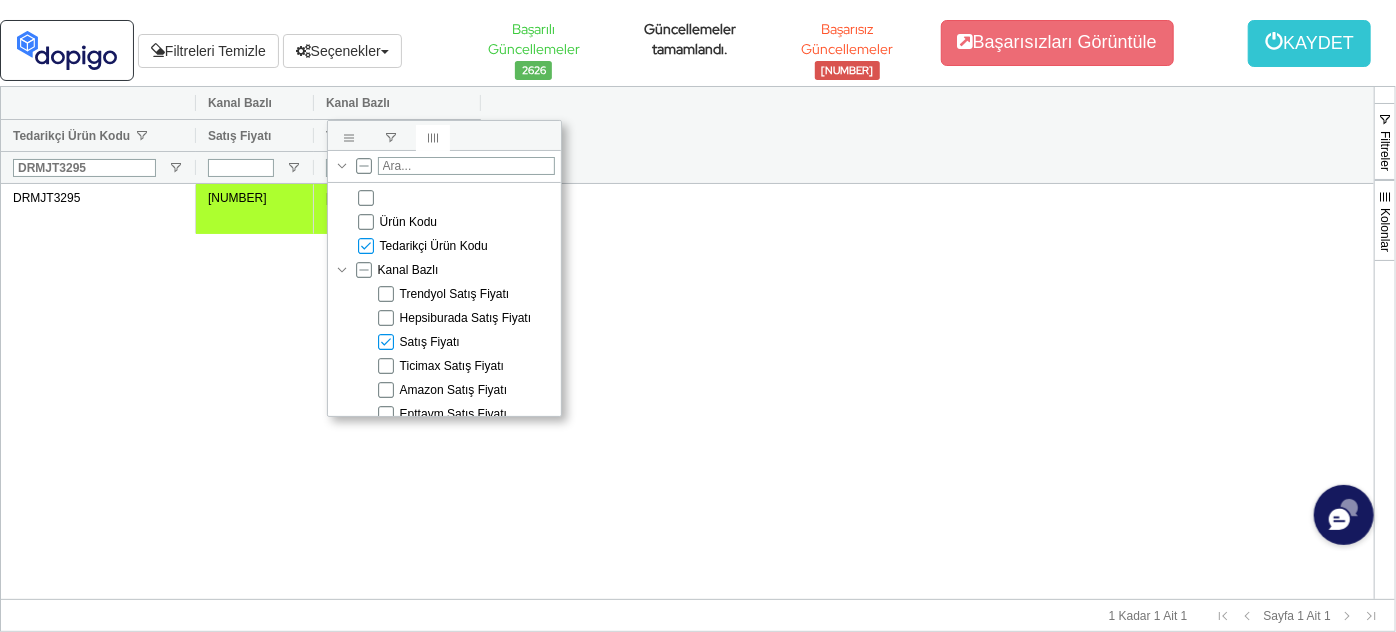 click on "Ticimax Satış Fiyatı" at bounding box center (452, 366) 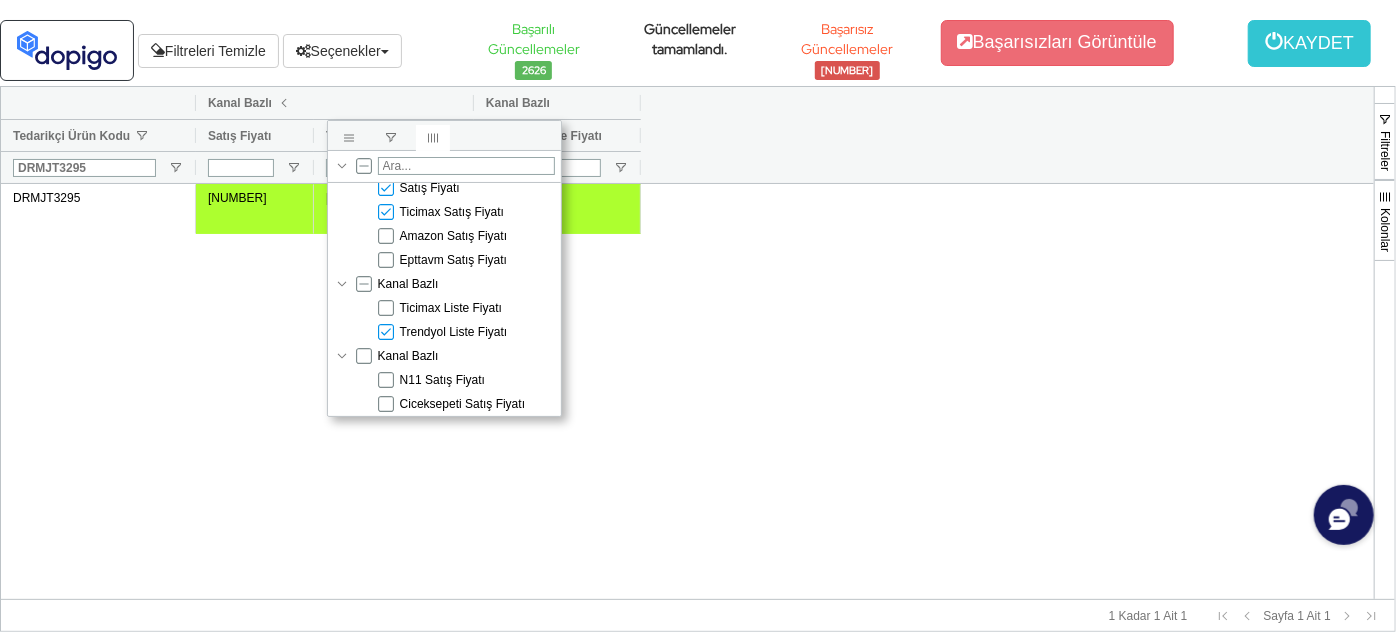 scroll, scrollTop: 181, scrollLeft: 0, axis: vertical 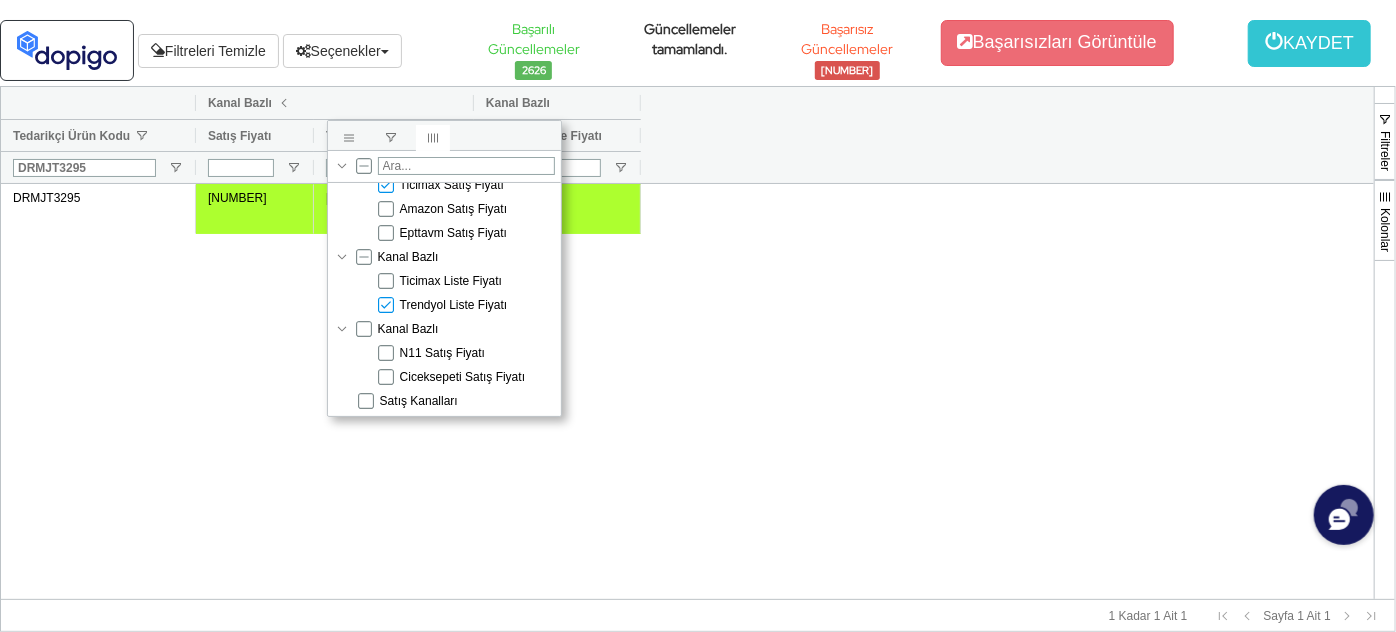 click on "Trendyol Liste Fiyatı" at bounding box center [454, 305] 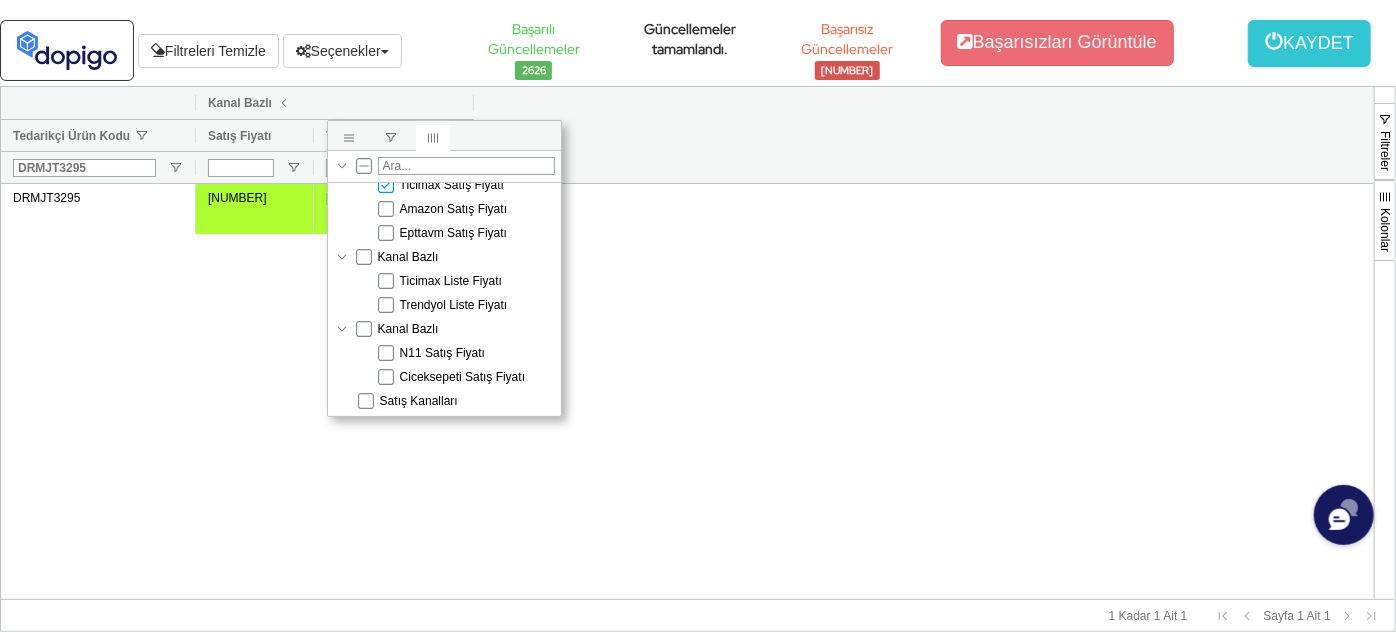 click on "Ticimax Liste Fiyatı" at bounding box center [451, 281] 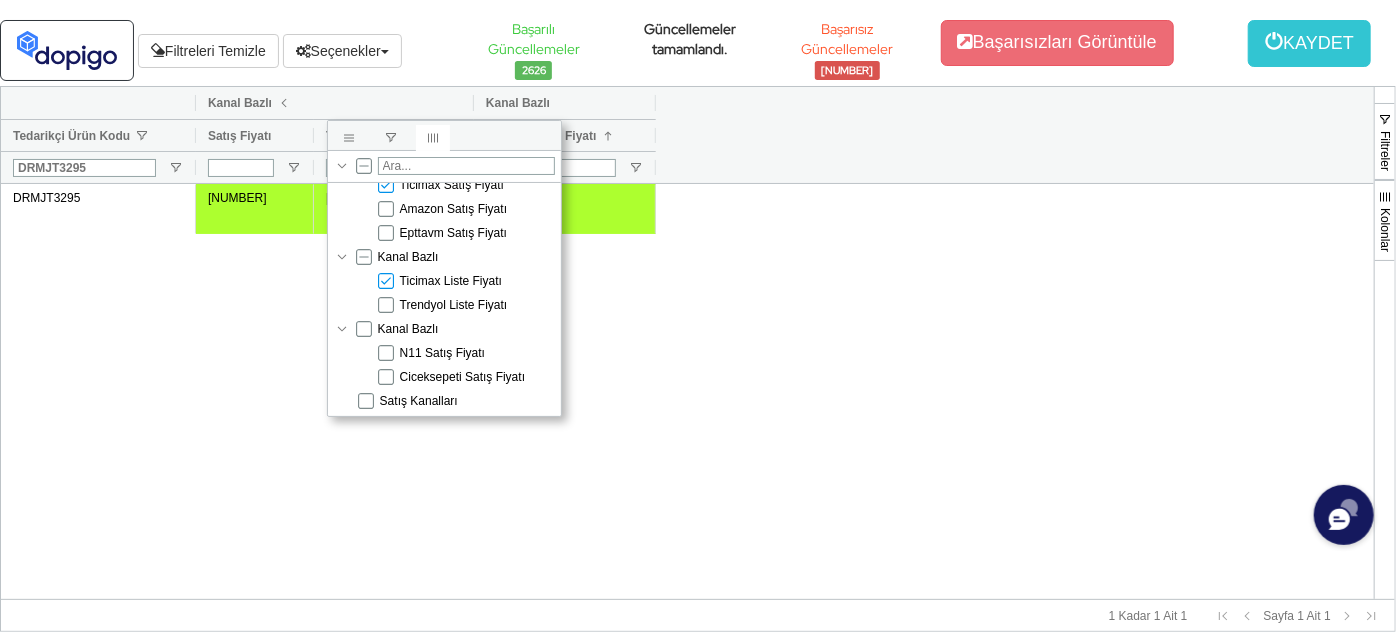 drag, startPoint x: 735, startPoint y: 353, endPoint x: 618, endPoint y: 283, distance: 136.34148 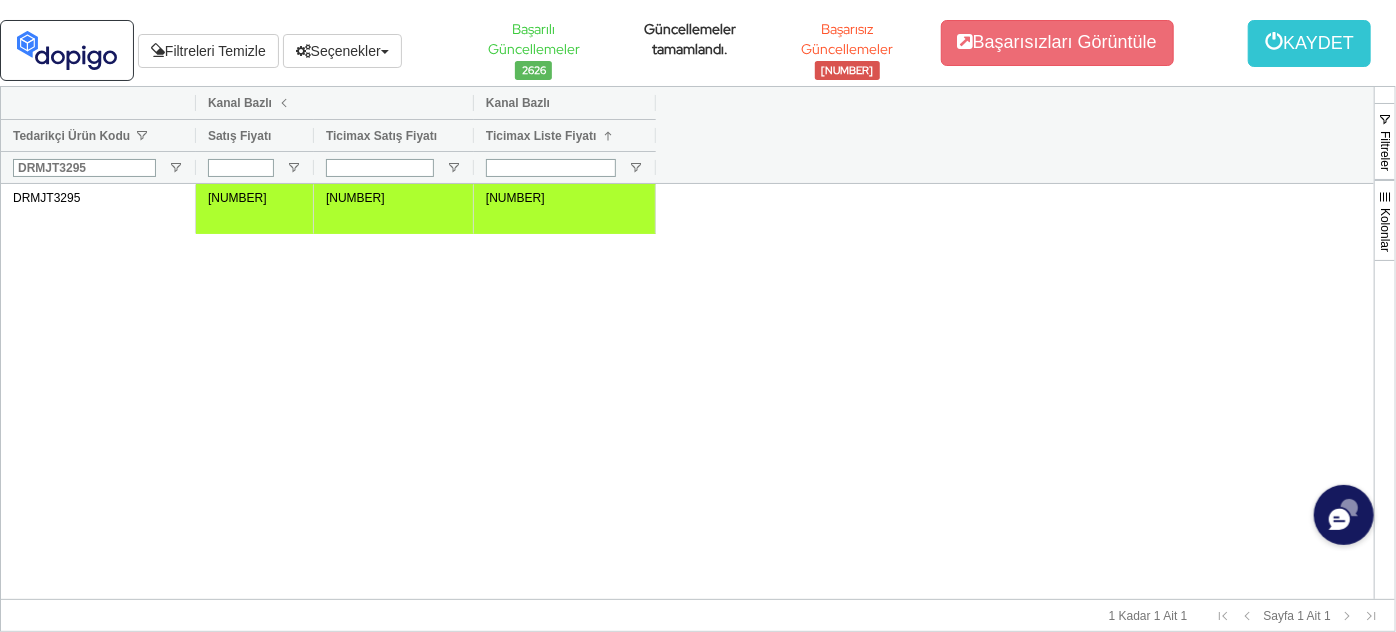 drag, startPoint x: 113, startPoint y: 156, endPoint x: 22, endPoint y: 196, distance: 99.40322 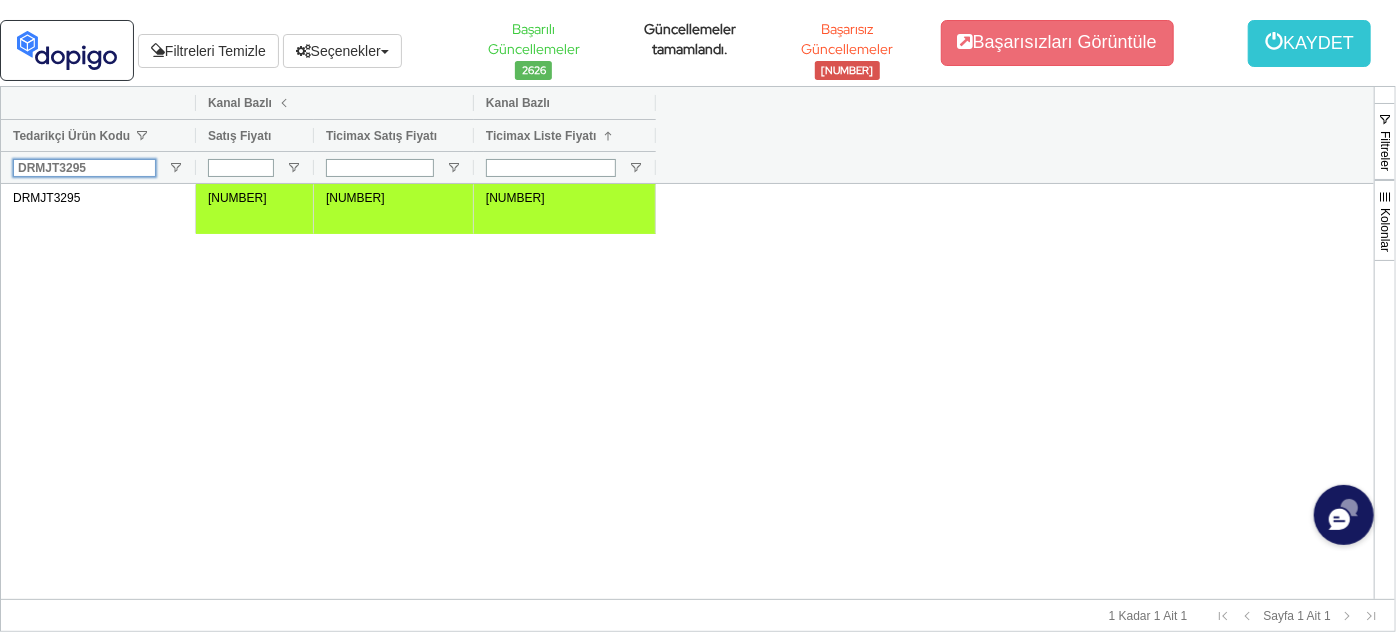 drag, startPoint x: 96, startPoint y: 170, endPoint x: 0, endPoint y: 191, distance: 98.270035 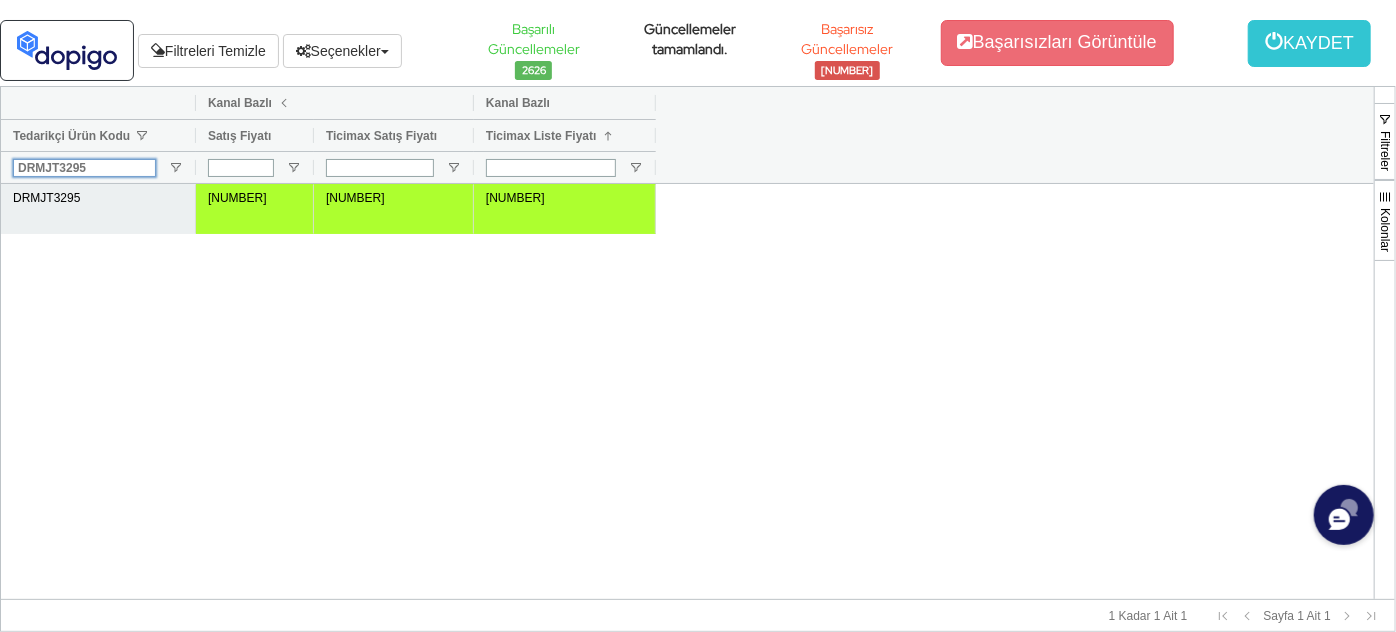 paste on "[NUMBER]" 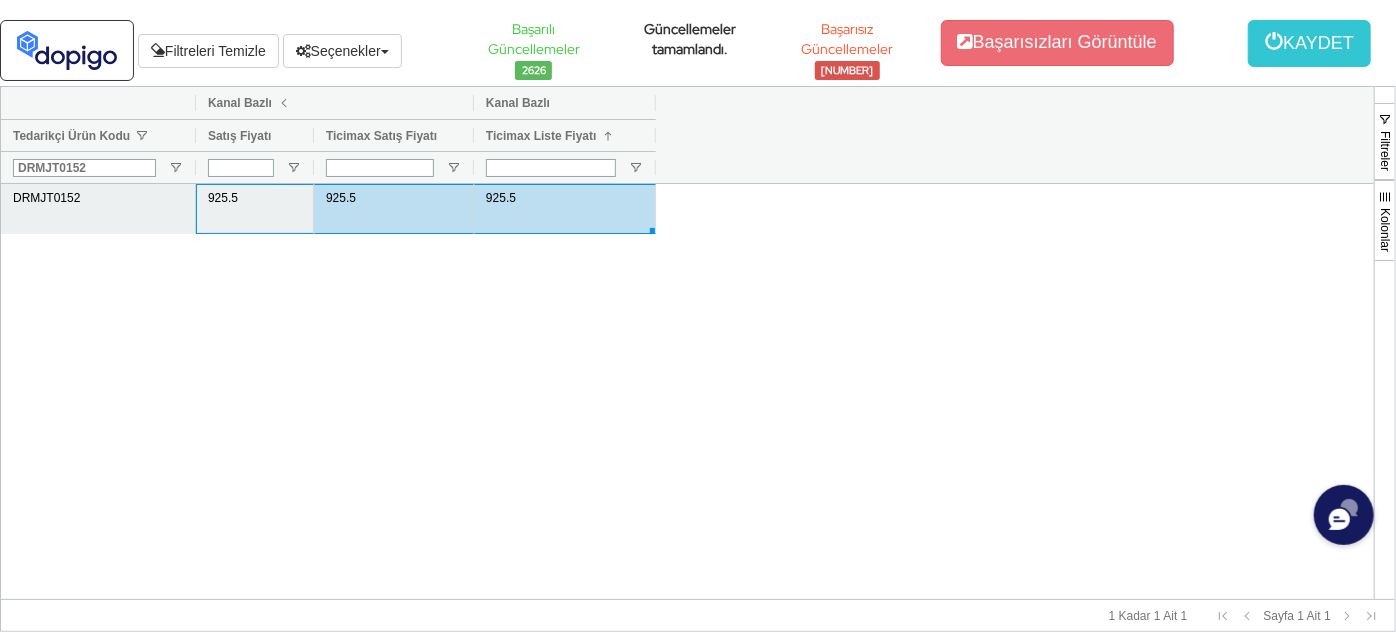 drag, startPoint x: 238, startPoint y: 204, endPoint x: 546, endPoint y: 207, distance: 308.01462 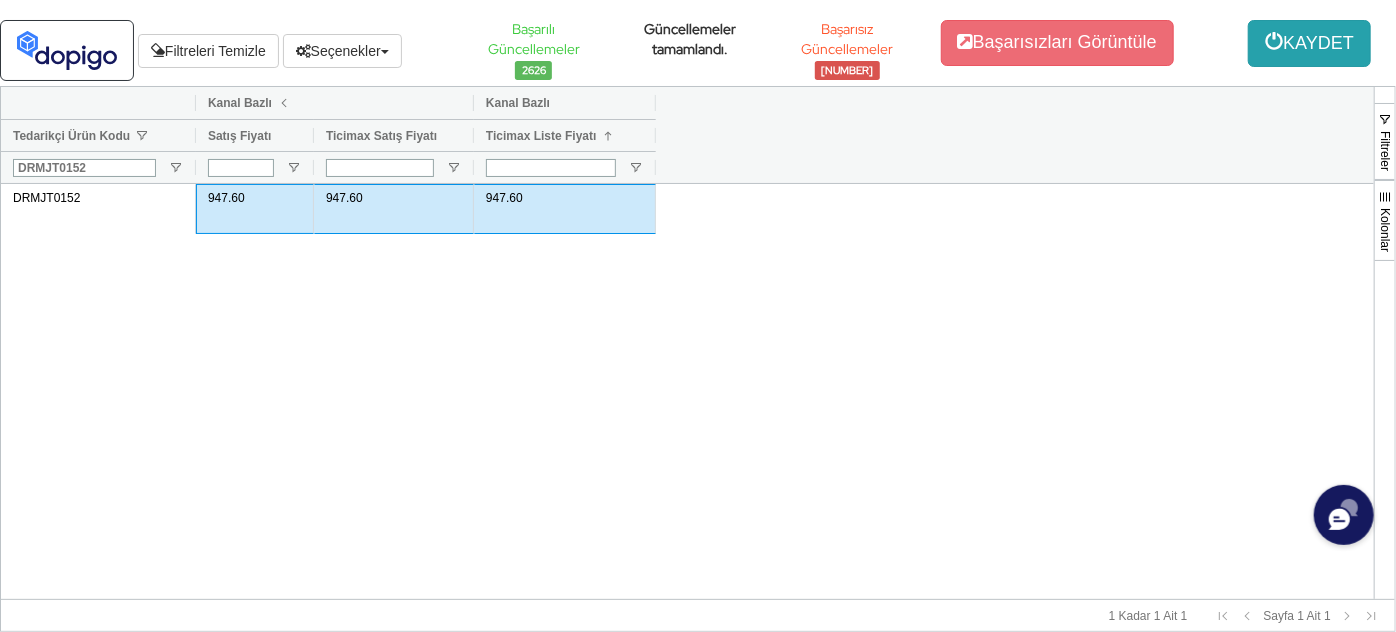 click on "KAYDET" at bounding box center [1309, 43] 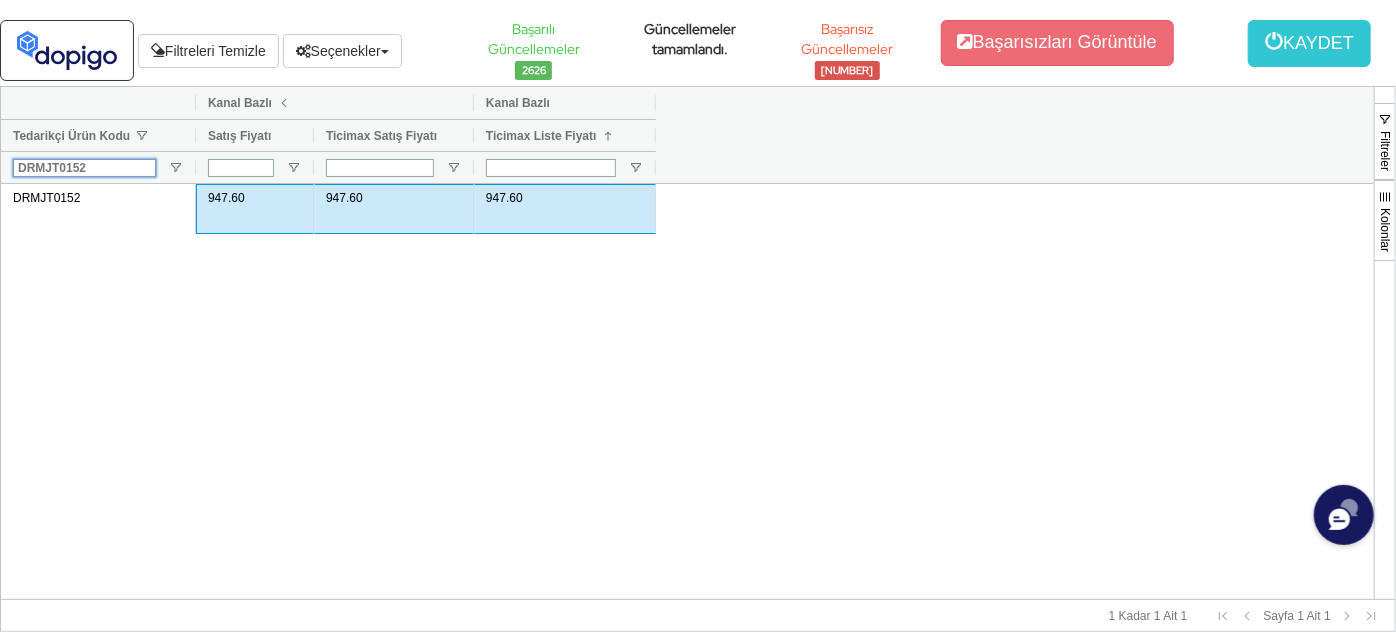 drag, startPoint x: 115, startPoint y: 170, endPoint x: 0, endPoint y: 204, distance: 119.92081 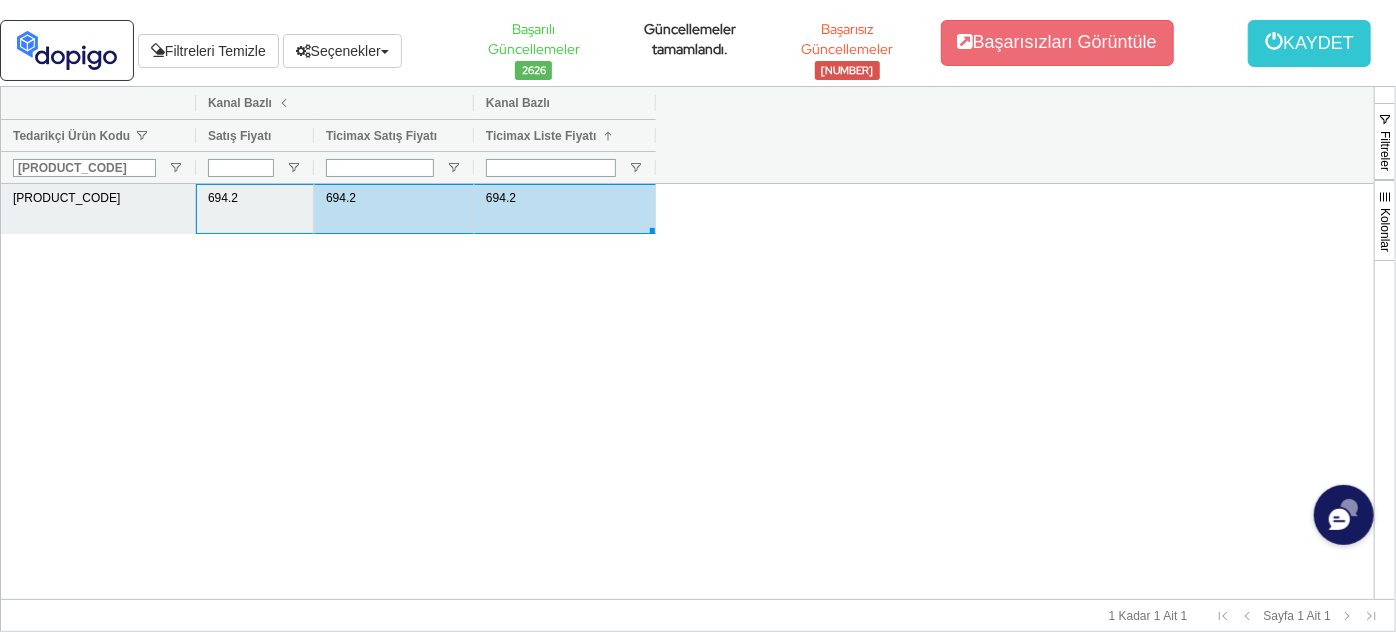 drag, startPoint x: 263, startPoint y: 217, endPoint x: 560, endPoint y: 198, distance: 297.60712 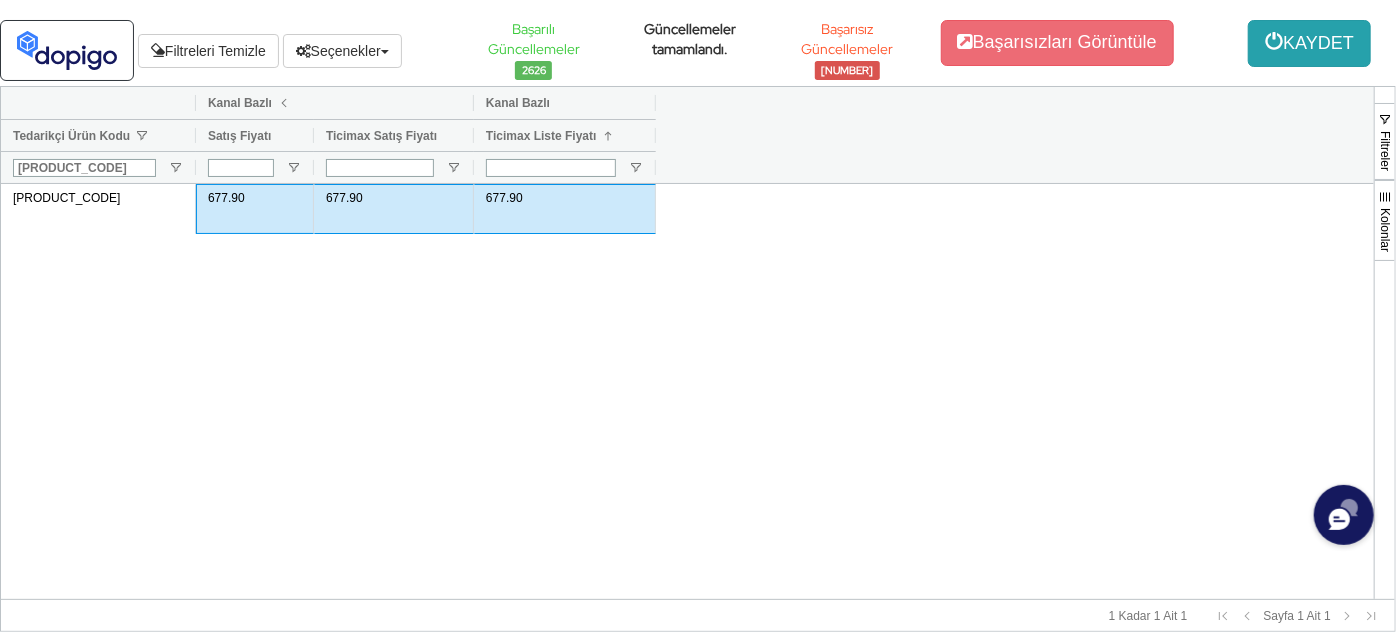 click on "KAYDET" at bounding box center [1309, 43] 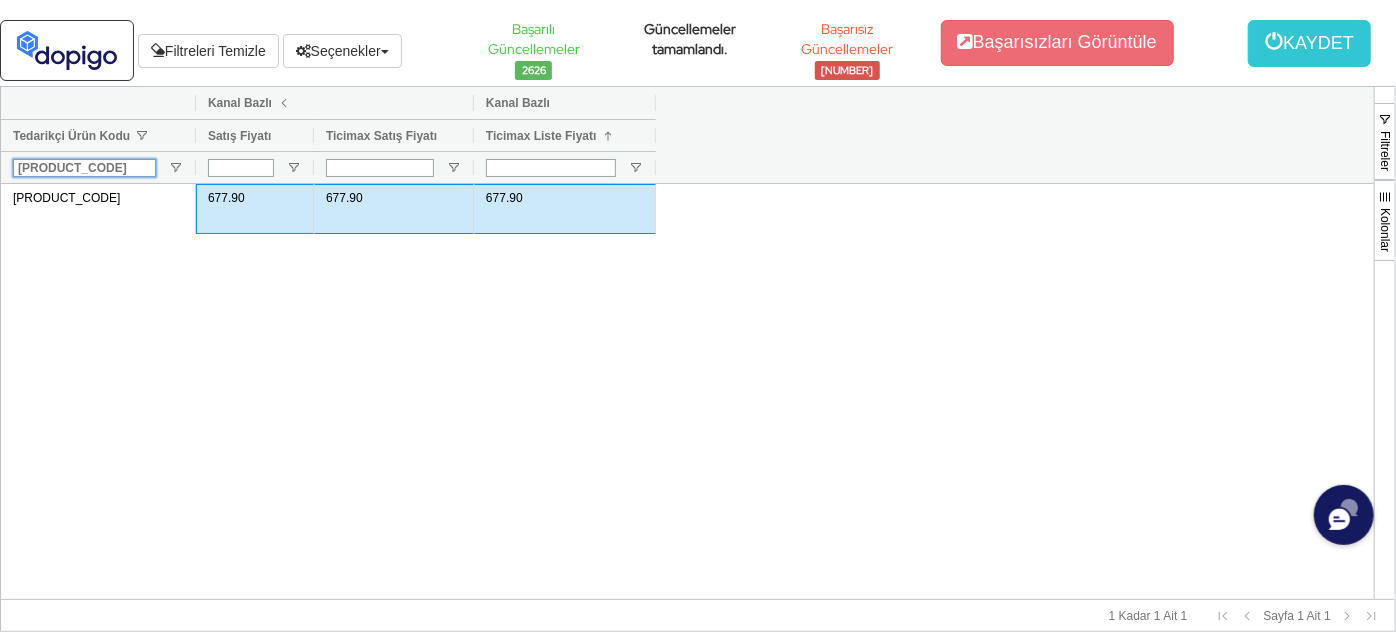 drag, startPoint x: 131, startPoint y: 167, endPoint x: 0, endPoint y: 199, distance: 134.85178 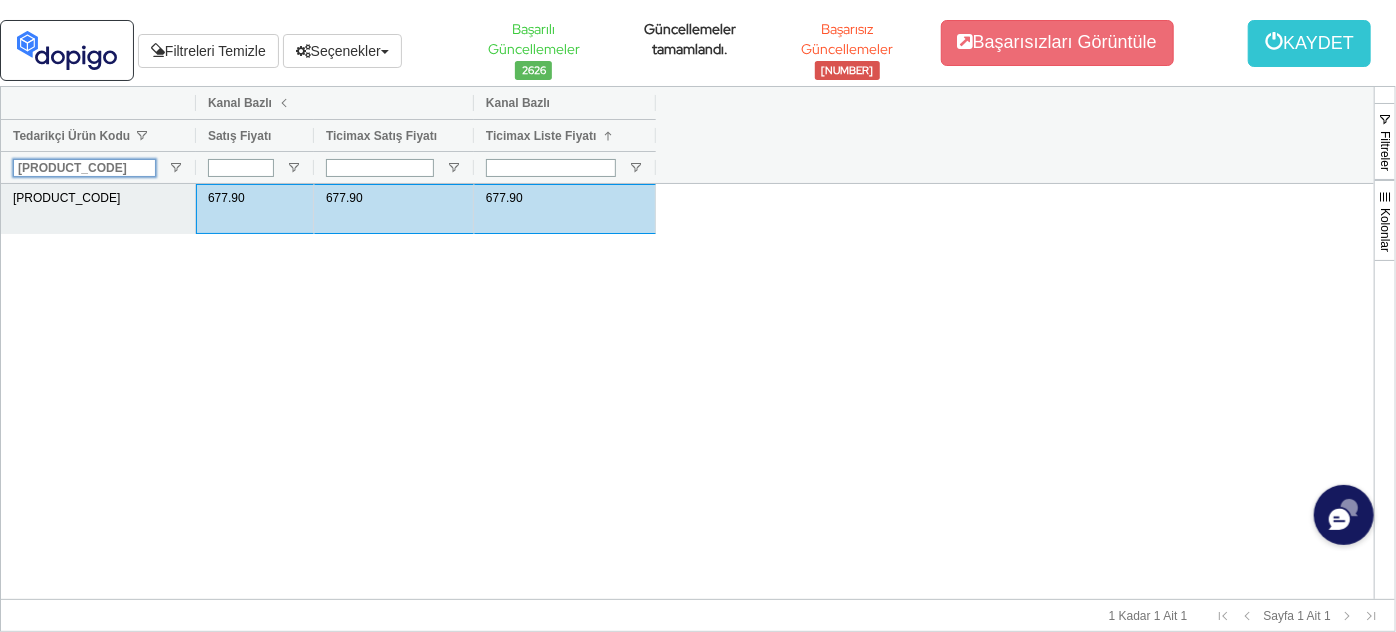 paste on "[PRODUCT_CODE]" 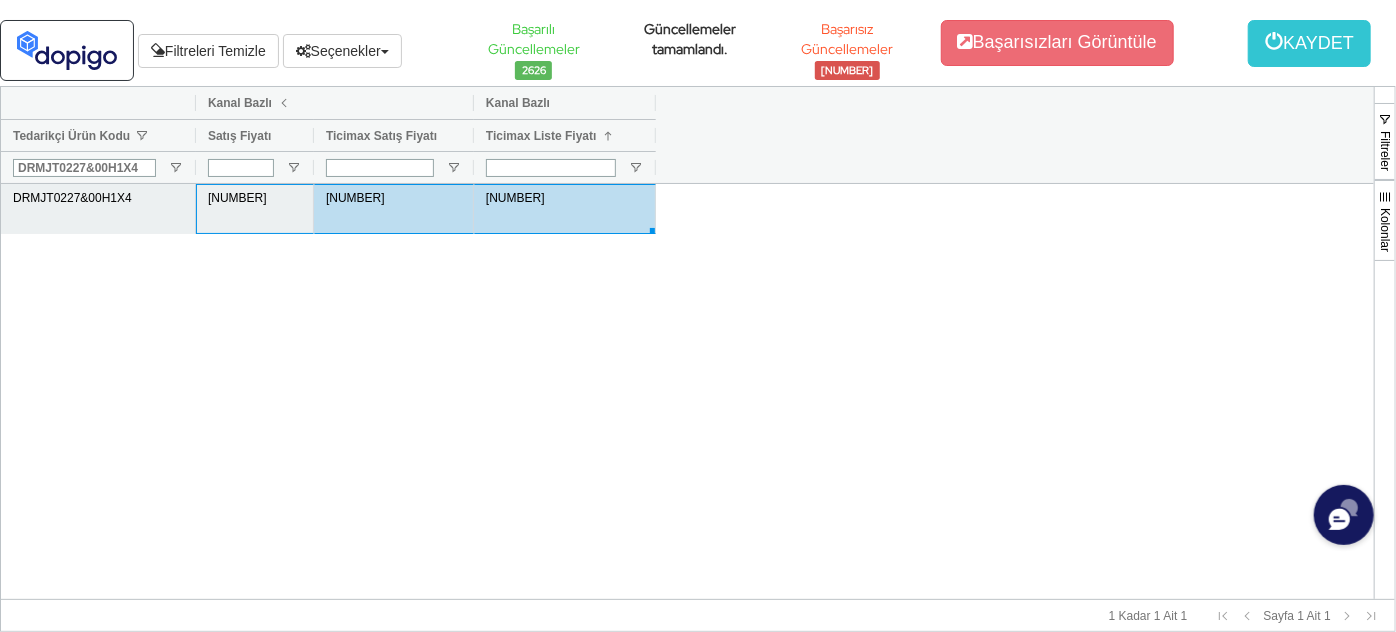 drag, startPoint x: 270, startPoint y: 195, endPoint x: 592, endPoint y: 202, distance: 322.07608 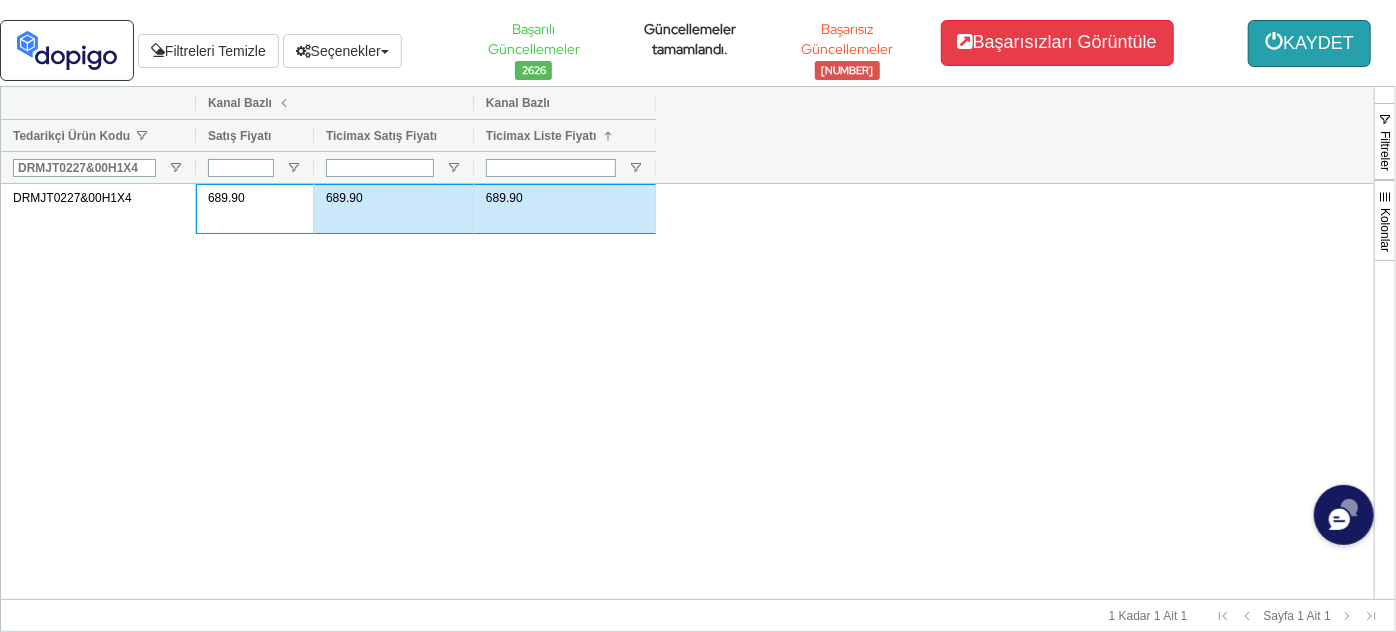 drag, startPoint x: 1285, startPoint y: 55, endPoint x: 1159, endPoint y: 44, distance: 126.47925 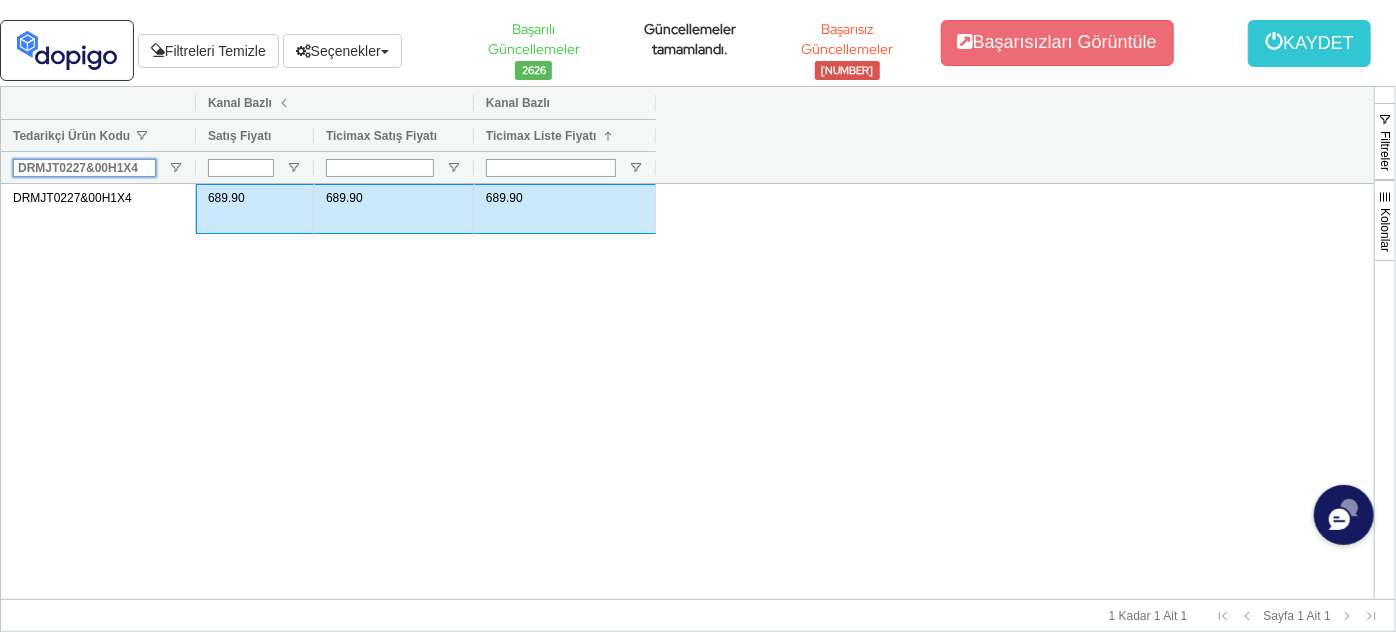 drag, startPoint x: 136, startPoint y: 164, endPoint x: 0, endPoint y: 201, distance: 140.94325 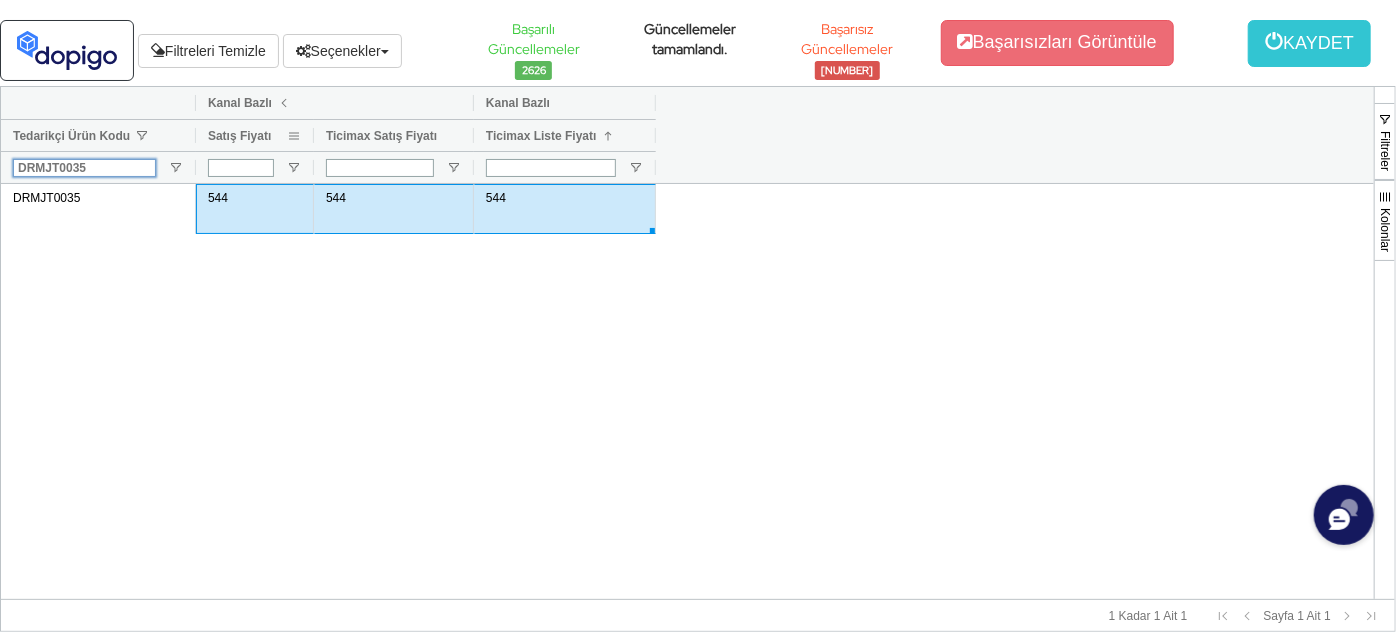 type on "DRMJT0035" 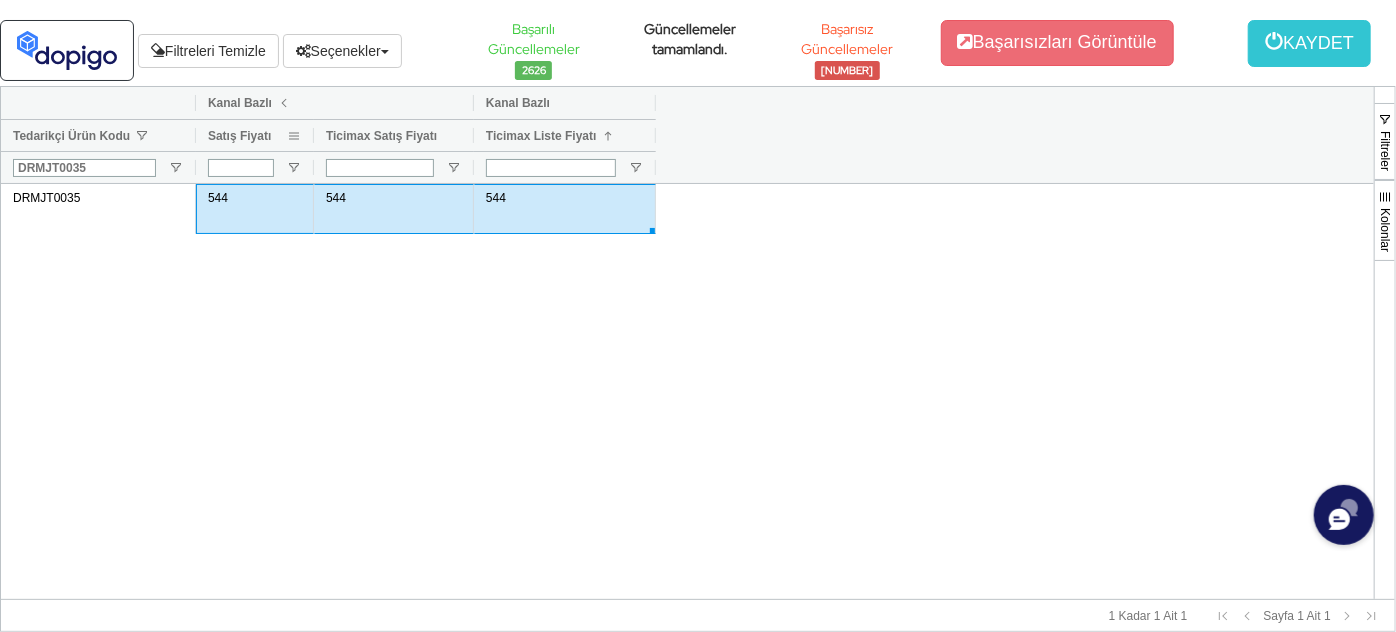 click at bounding box center [294, 136] 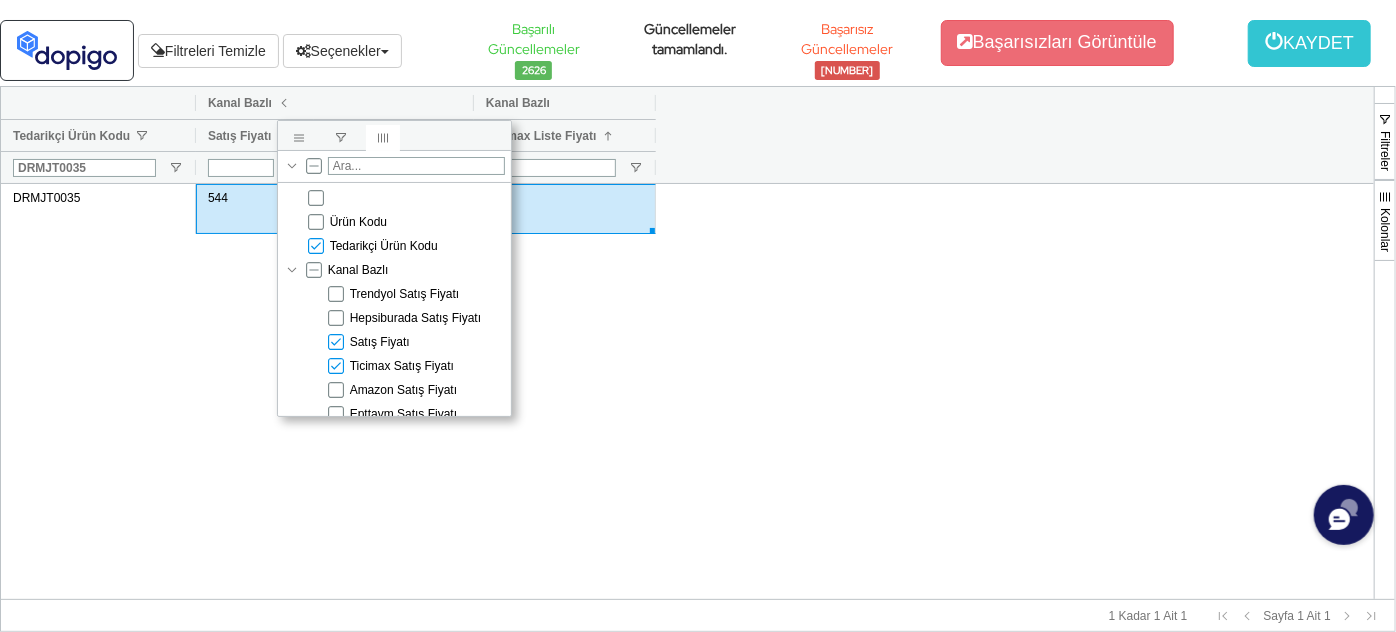 drag, startPoint x: 364, startPoint y: 346, endPoint x: 368, endPoint y: 366, distance: 20.396078 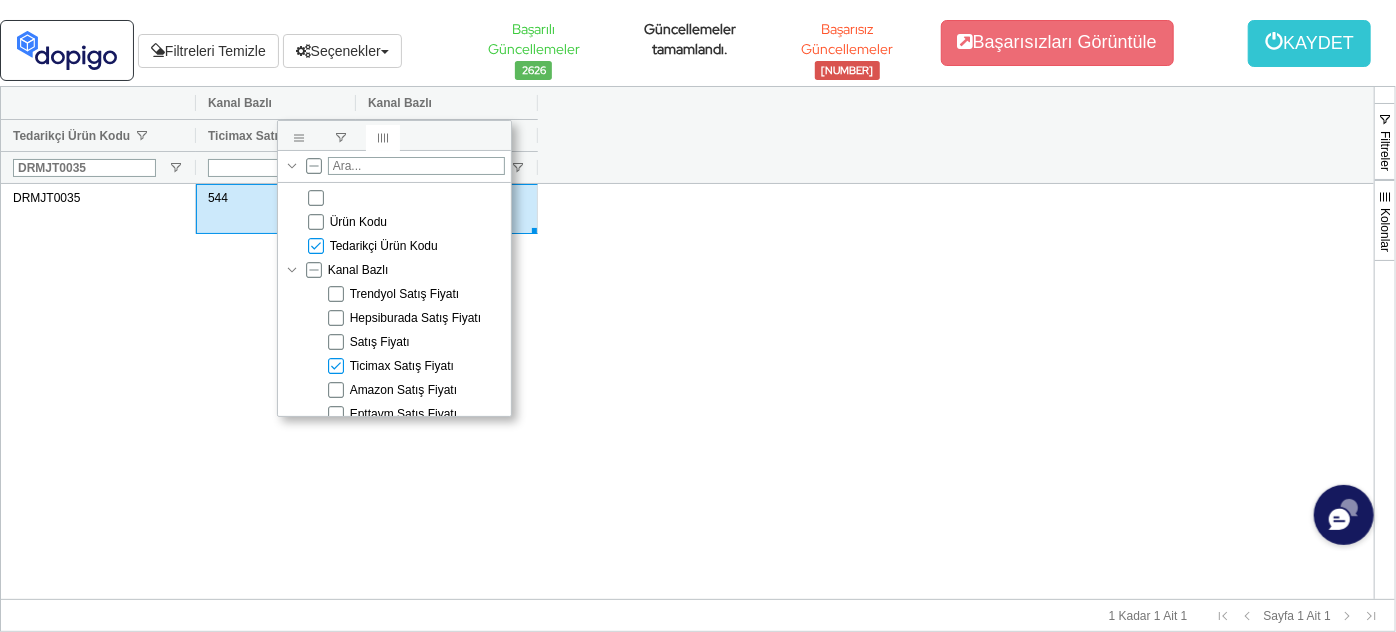 click on "Ticimax Satış Fiyatı" at bounding box center (402, 366) 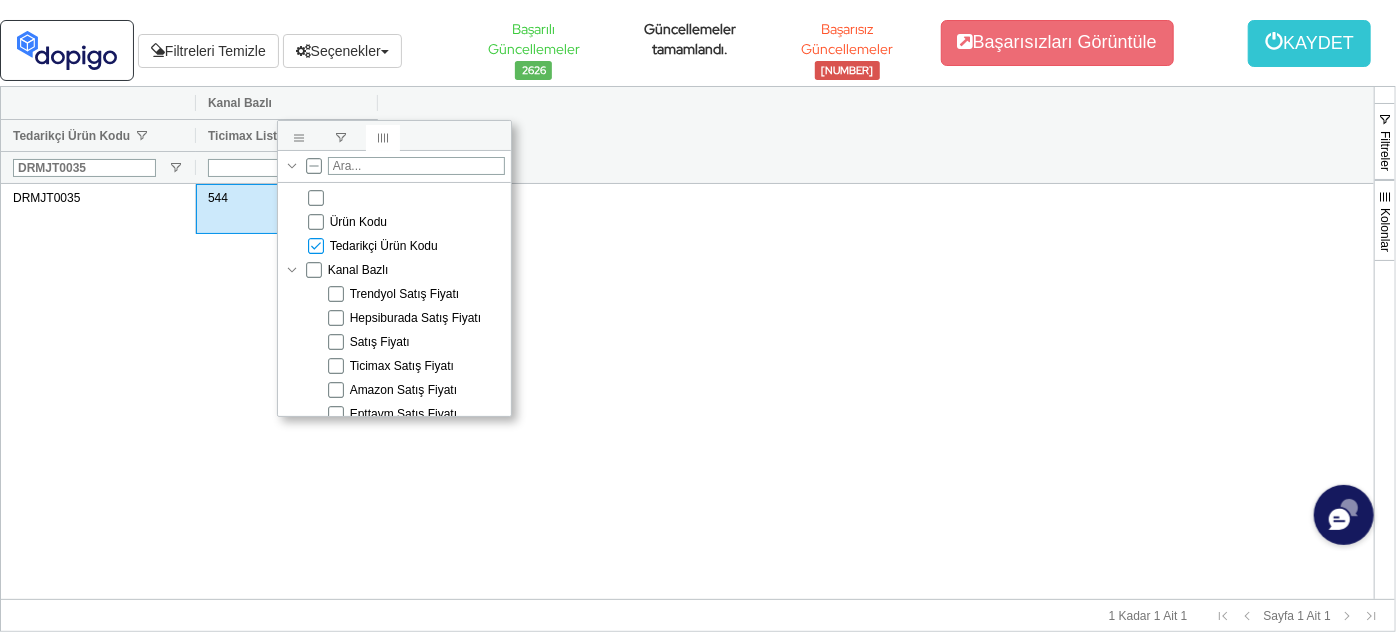 click on "Amazon Satış Fiyatı" at bounding box center [403, 390] 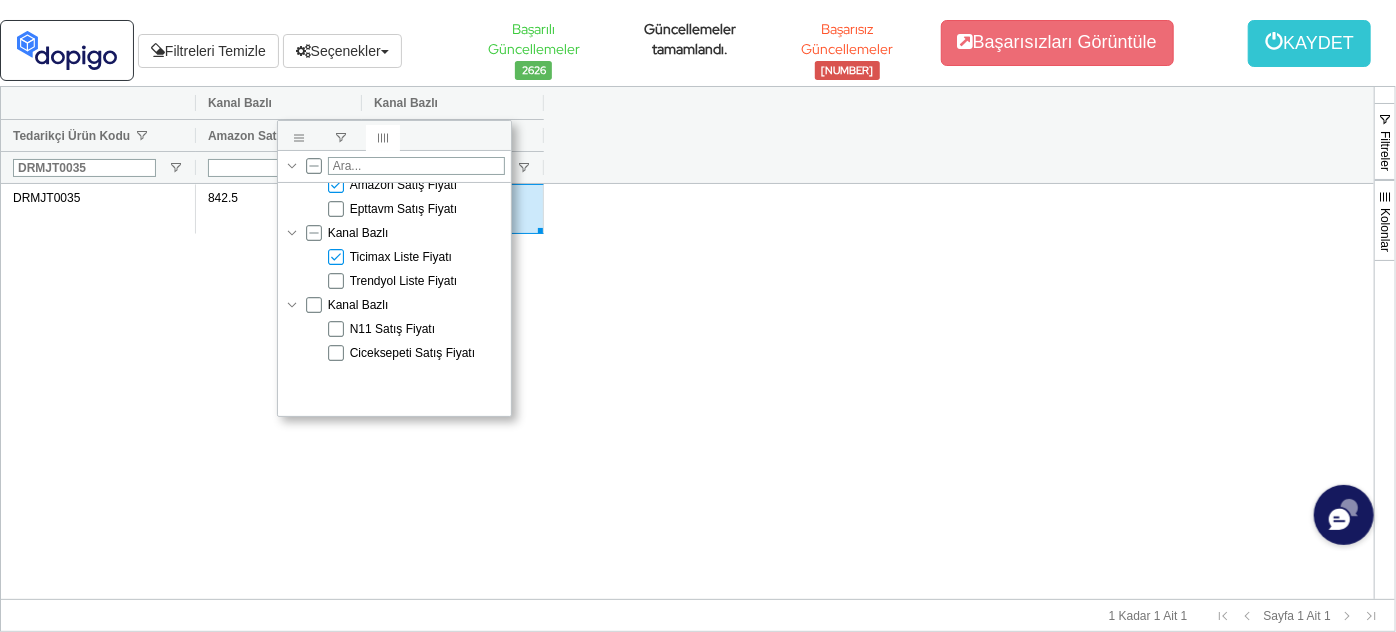 scroll, scrollTop: 272, scrollLeft: 0, axis: vertical 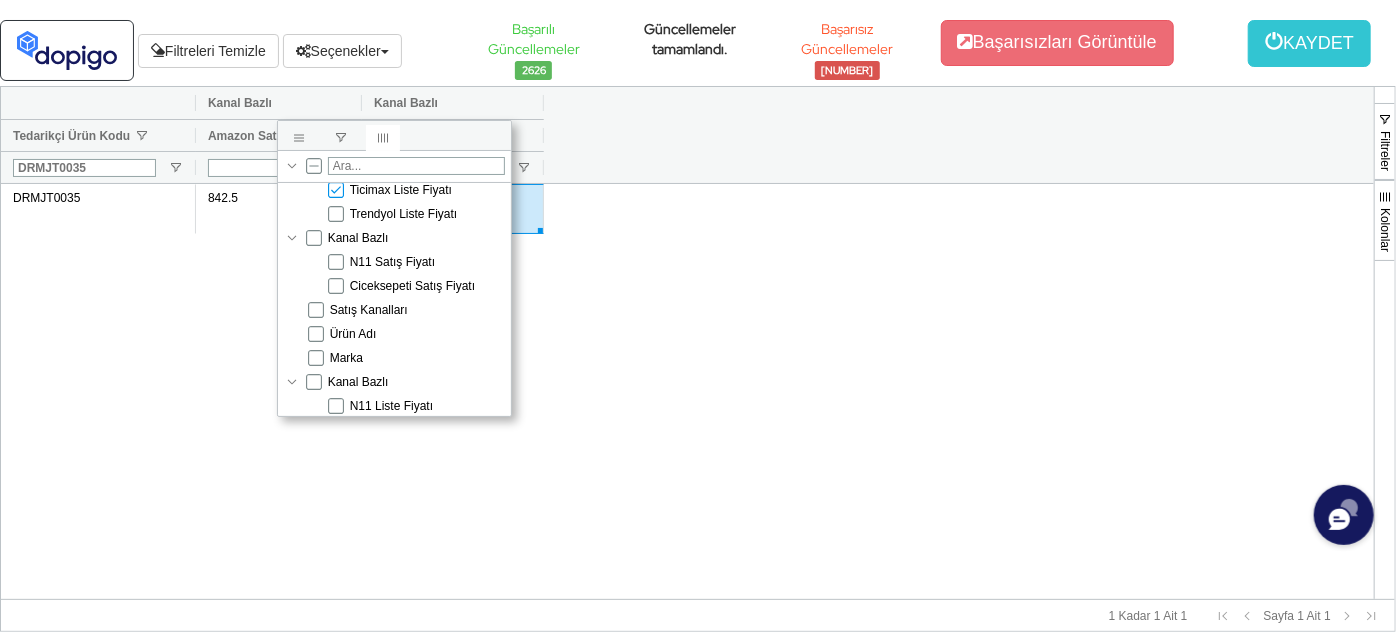 click on "Ticimax Liste Fiyatı" at bounding box center [401, 190] 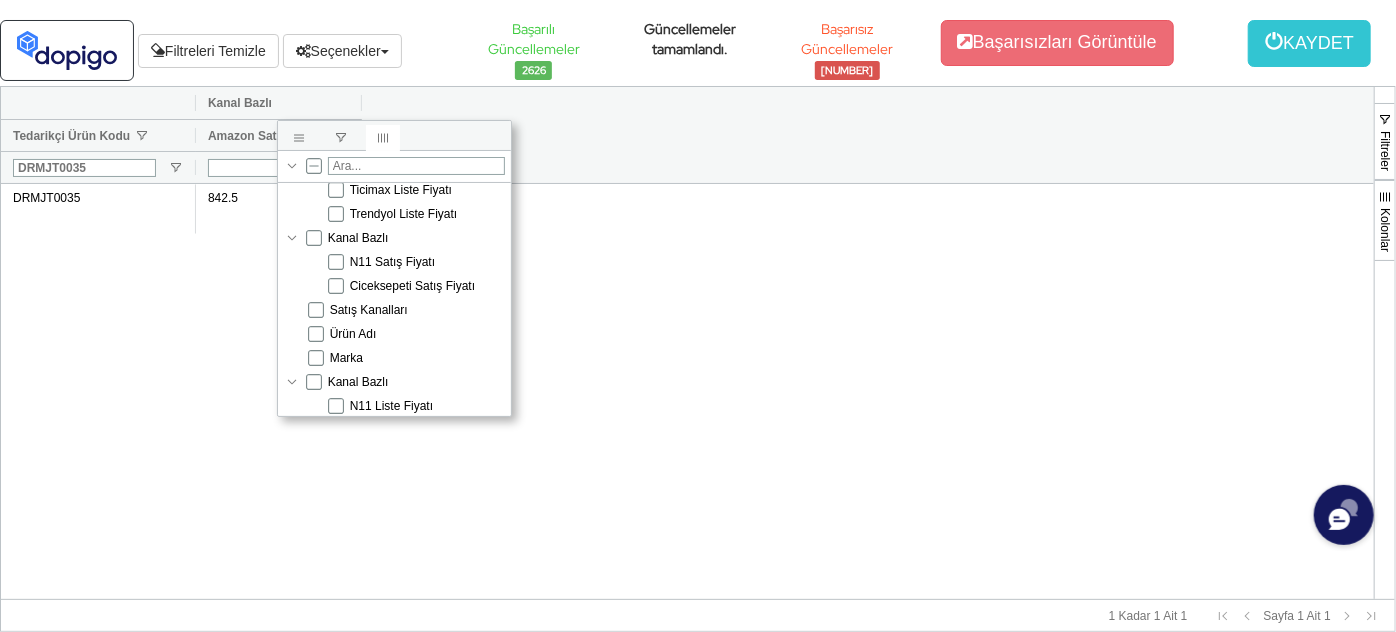 drag, startPoint x: 643, startPoint y: 351, endPoint x: 453, endPoint y: 284, distance: 201.46712 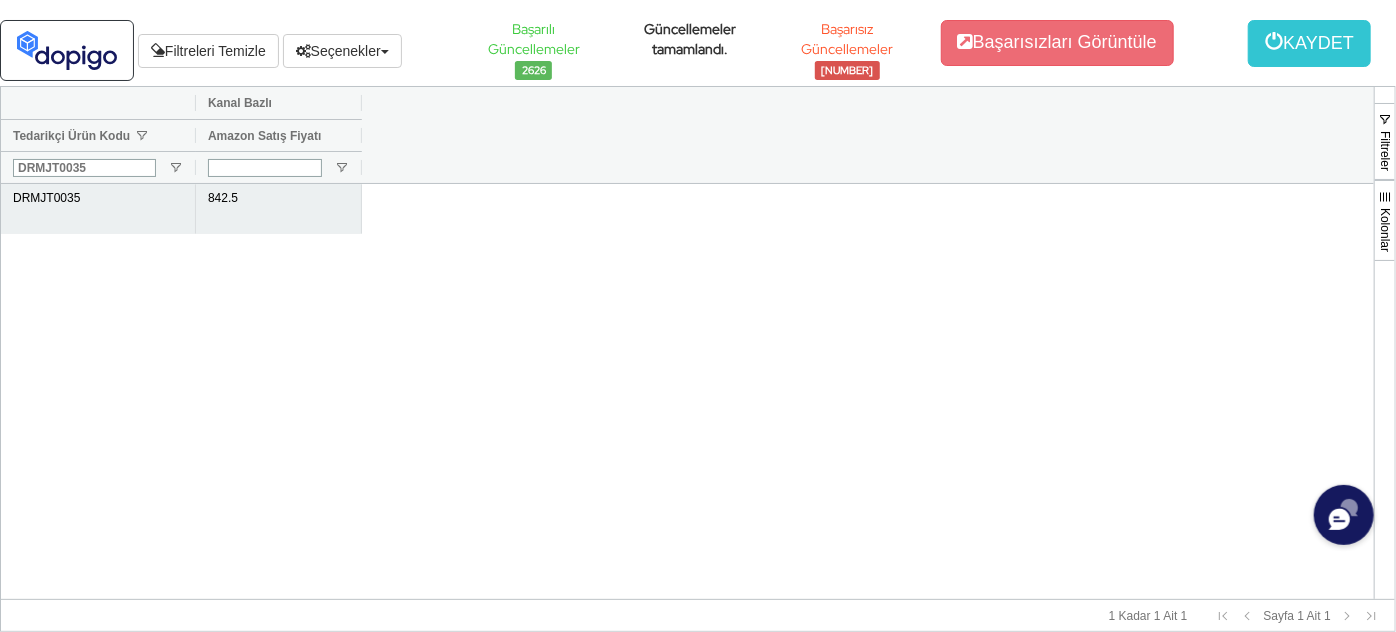 click on "842.5" at bounding box center (279, 209) 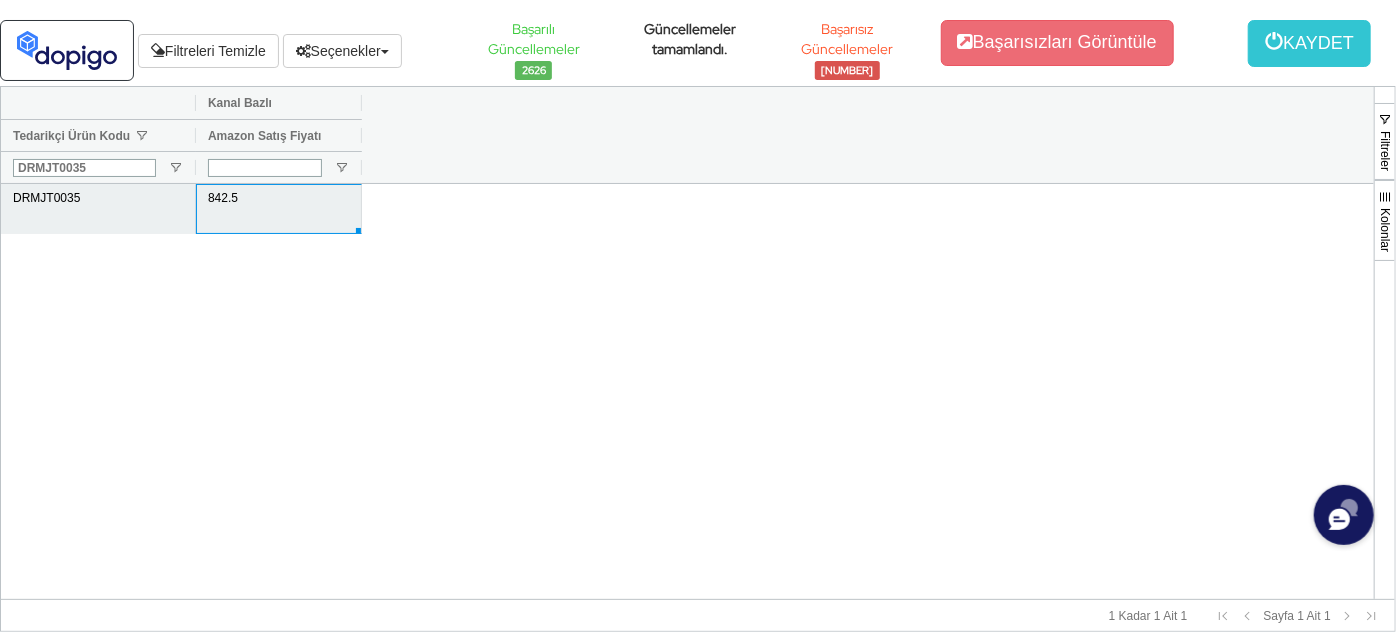 click on "842.5" at bounding box center [279, 209] 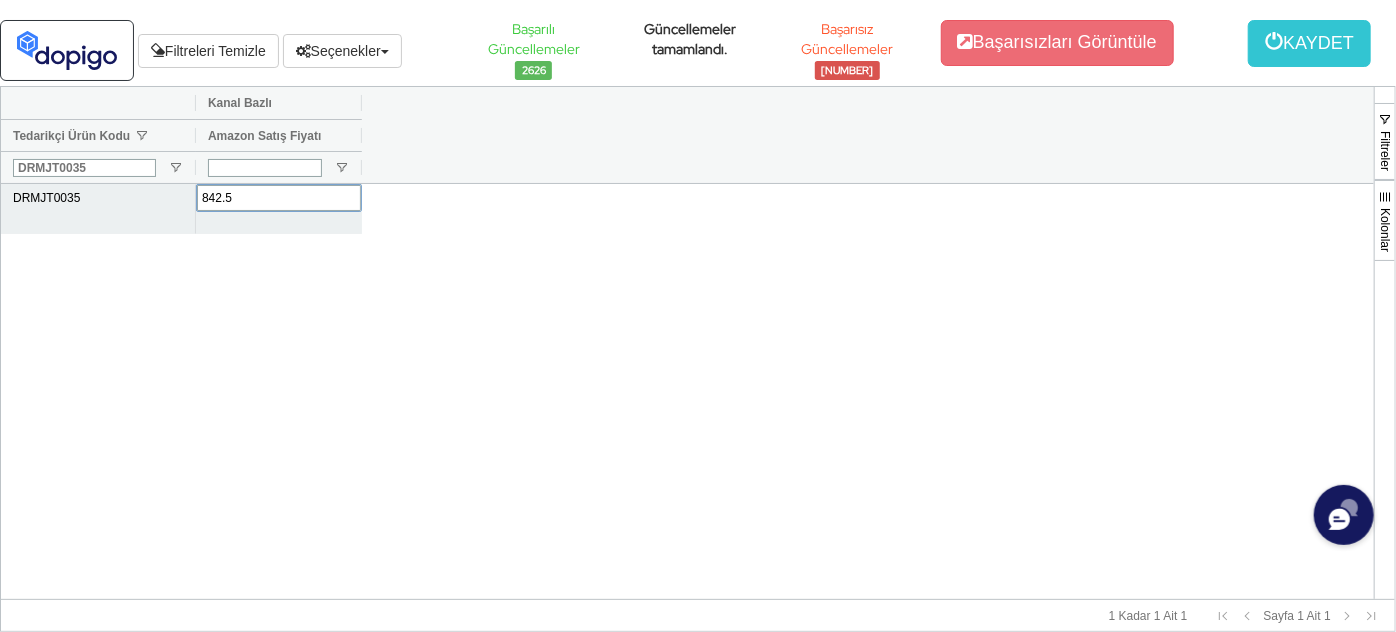 drag, startPoint x: 218, startPoint y: 197, endPoint x: 256, endPoint y: 214, distance: 41.62932 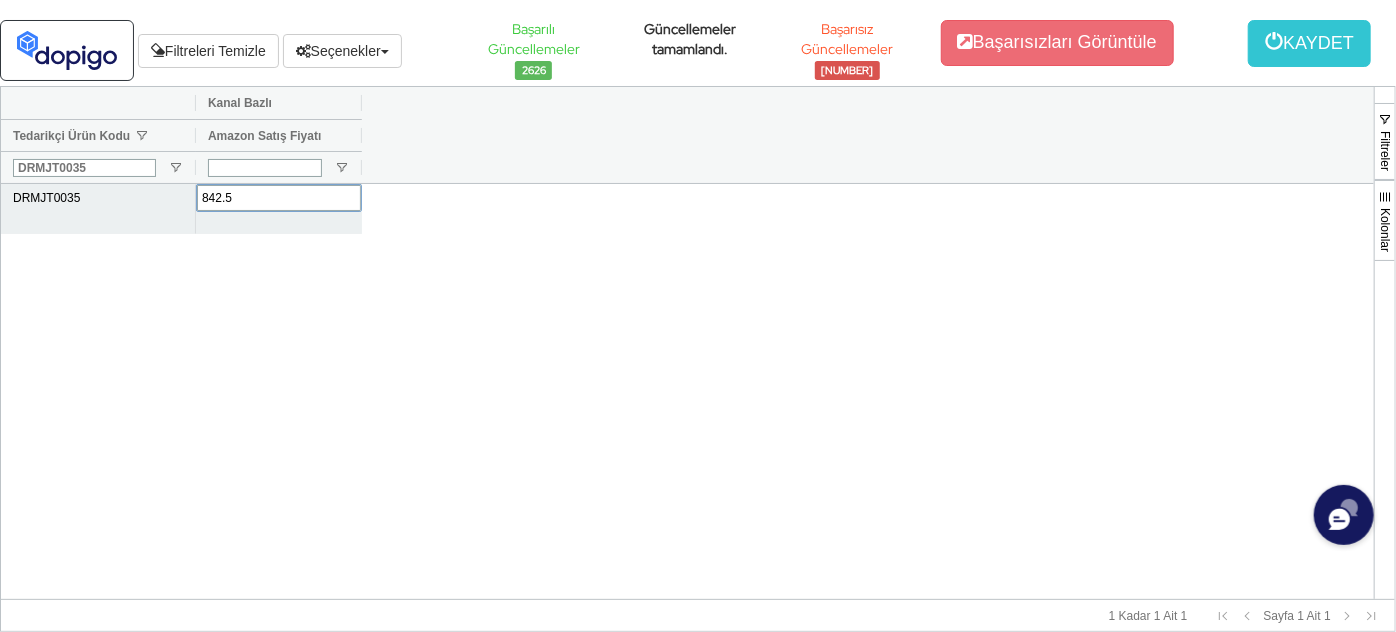 click on "842.5" at bounding box center (279, 198) 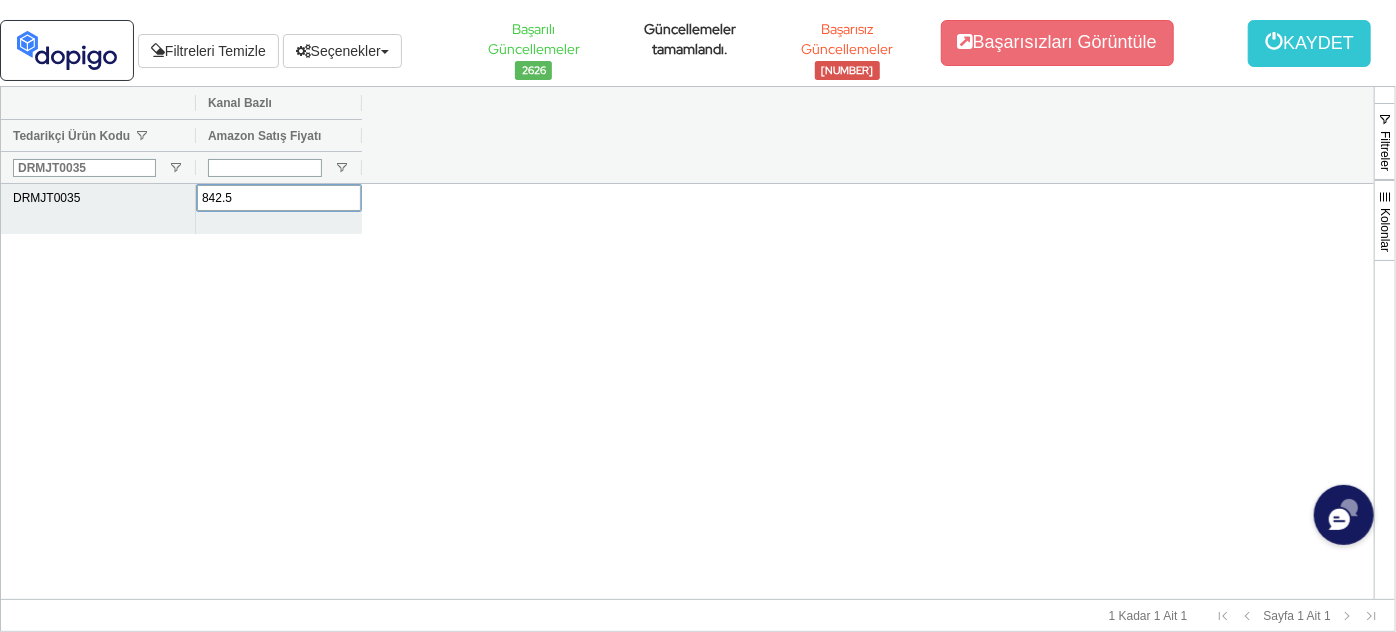 click on "842.5" at bounding box center [279, 198] 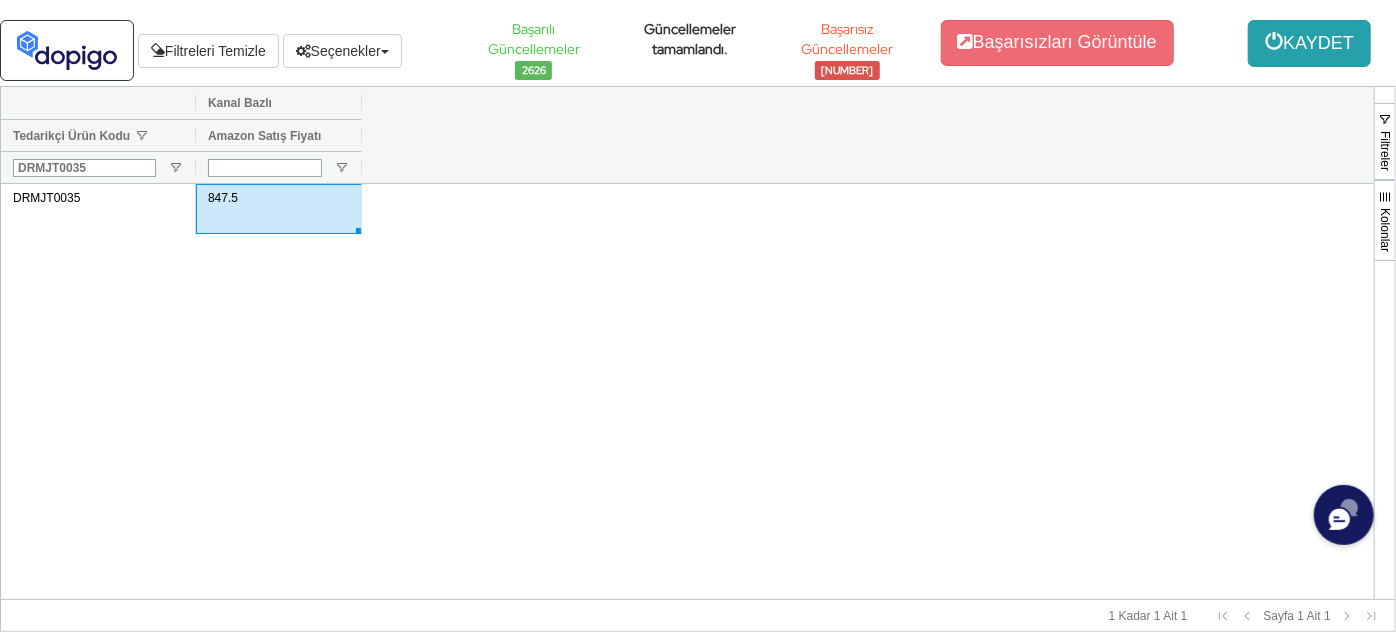 click on "KAYDET" at bounding box center (1309, 43) 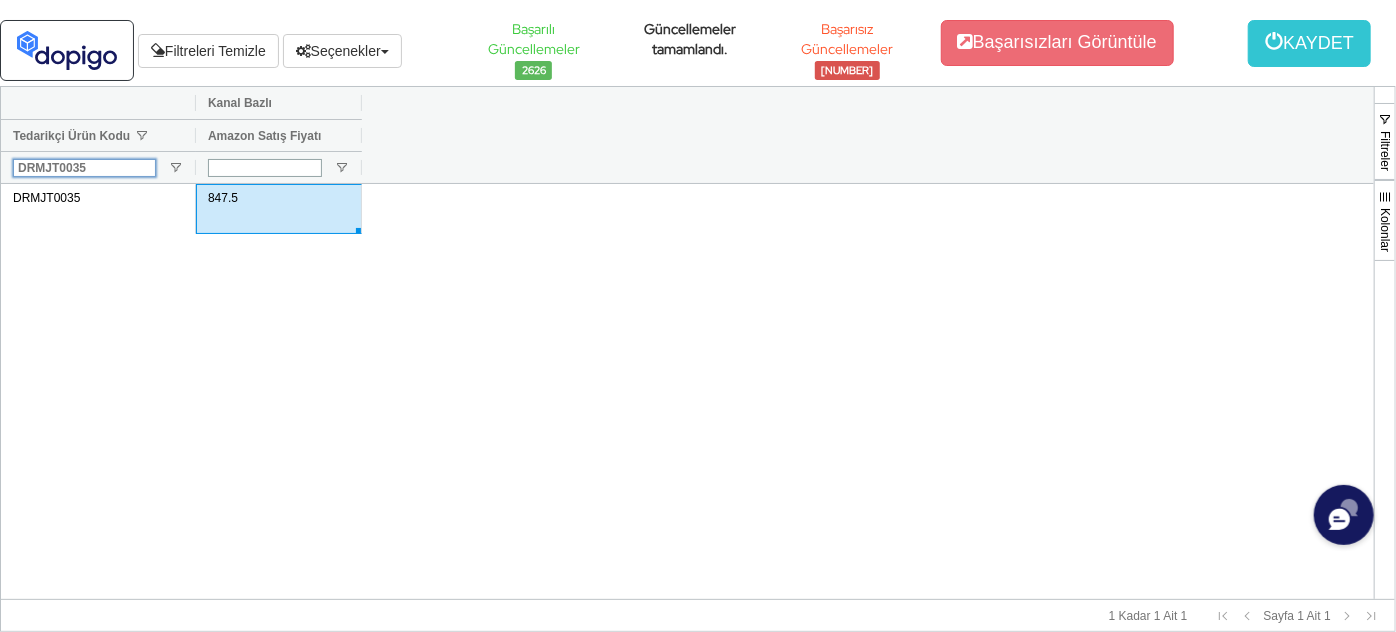 drag, startPoint x: 120, startPoint y: 174, endPoint x: 0, endPoint y: 199, distance: 122.57651 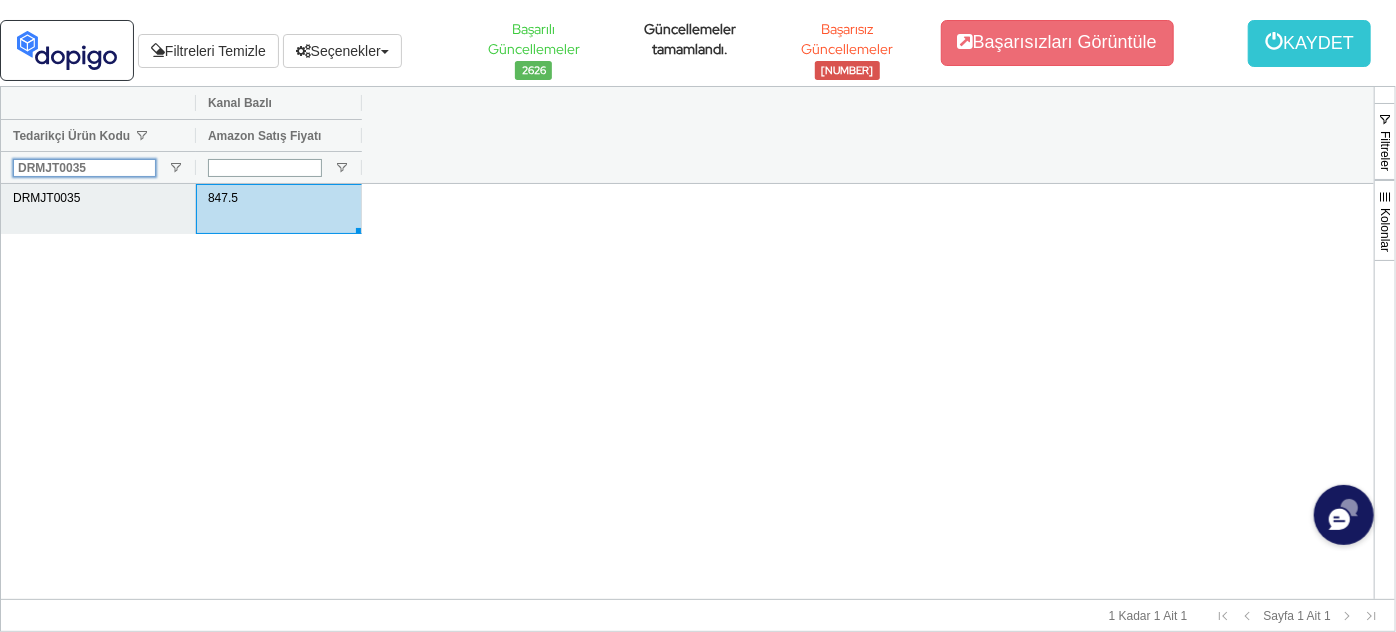 paste on "10" 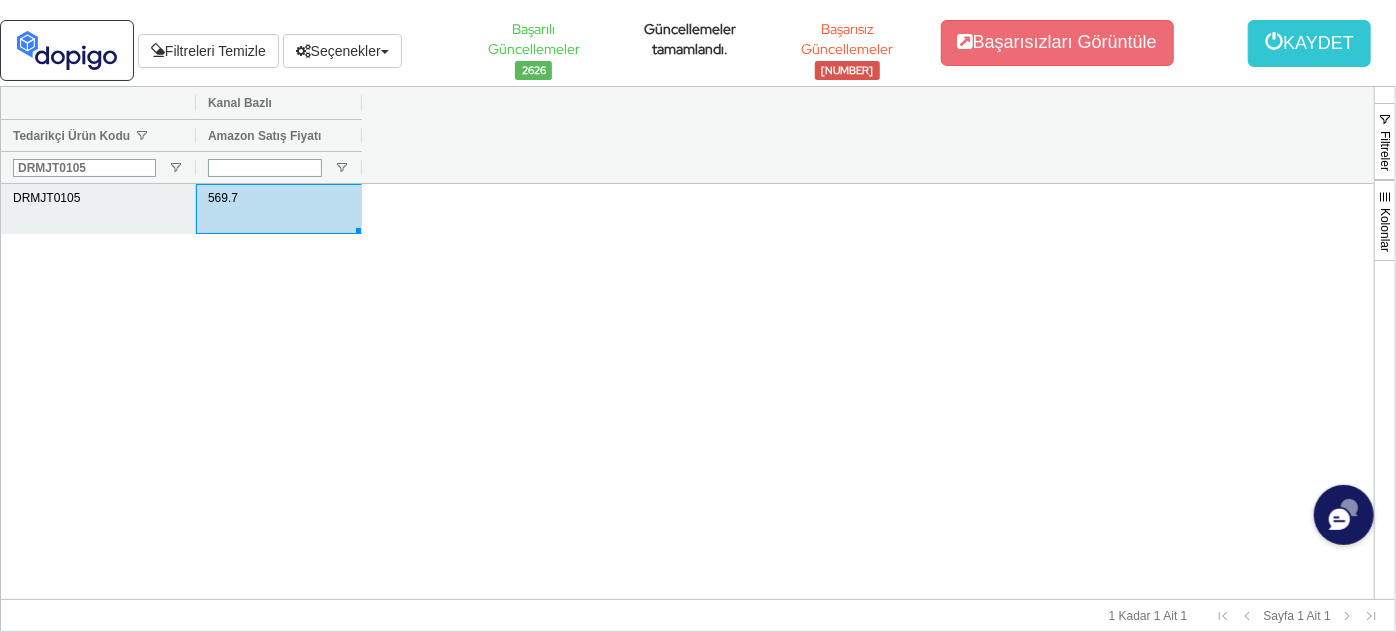 click on "569.7" at bounding box center (279, 209) 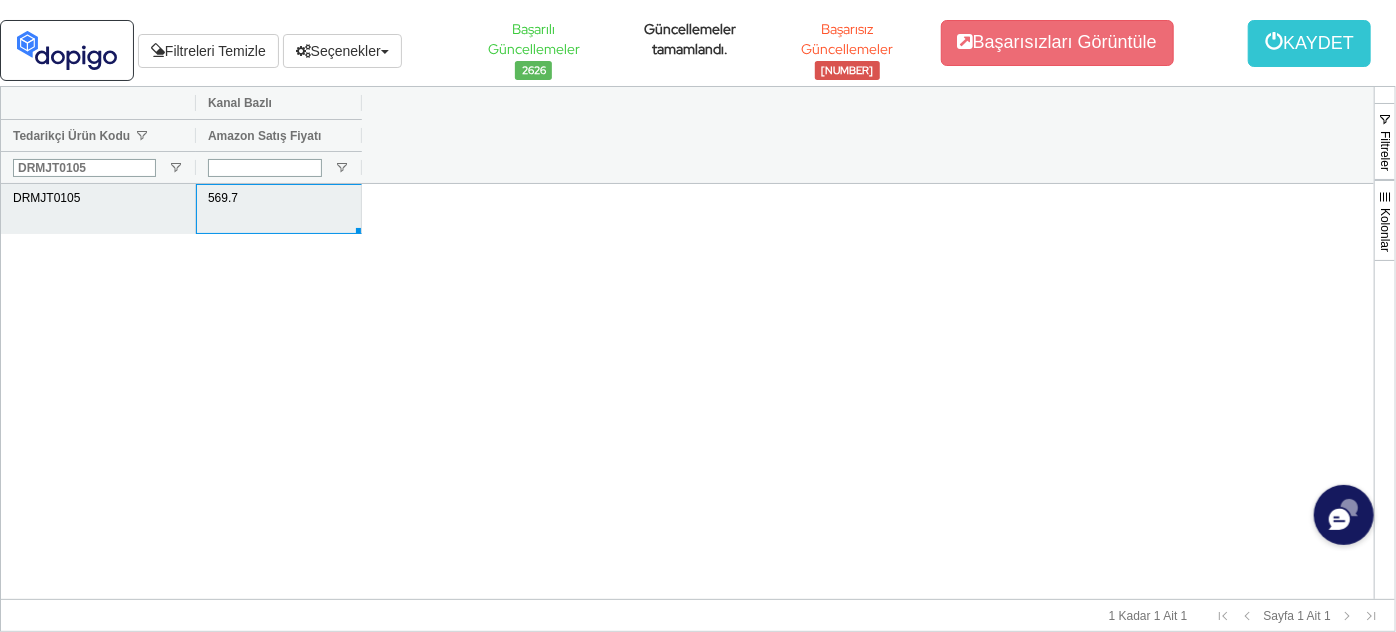 click on "569.7" at bounding box center (279, 209) 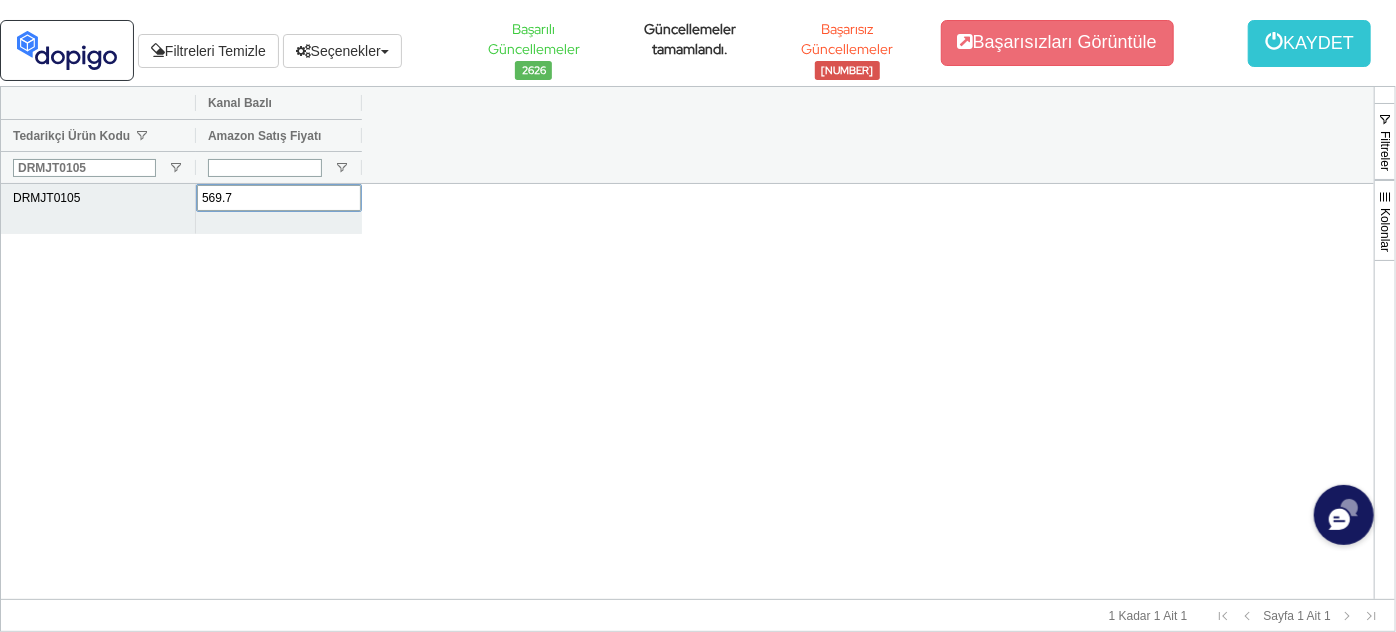 click on "569.7" at bounding box center [279, 198] 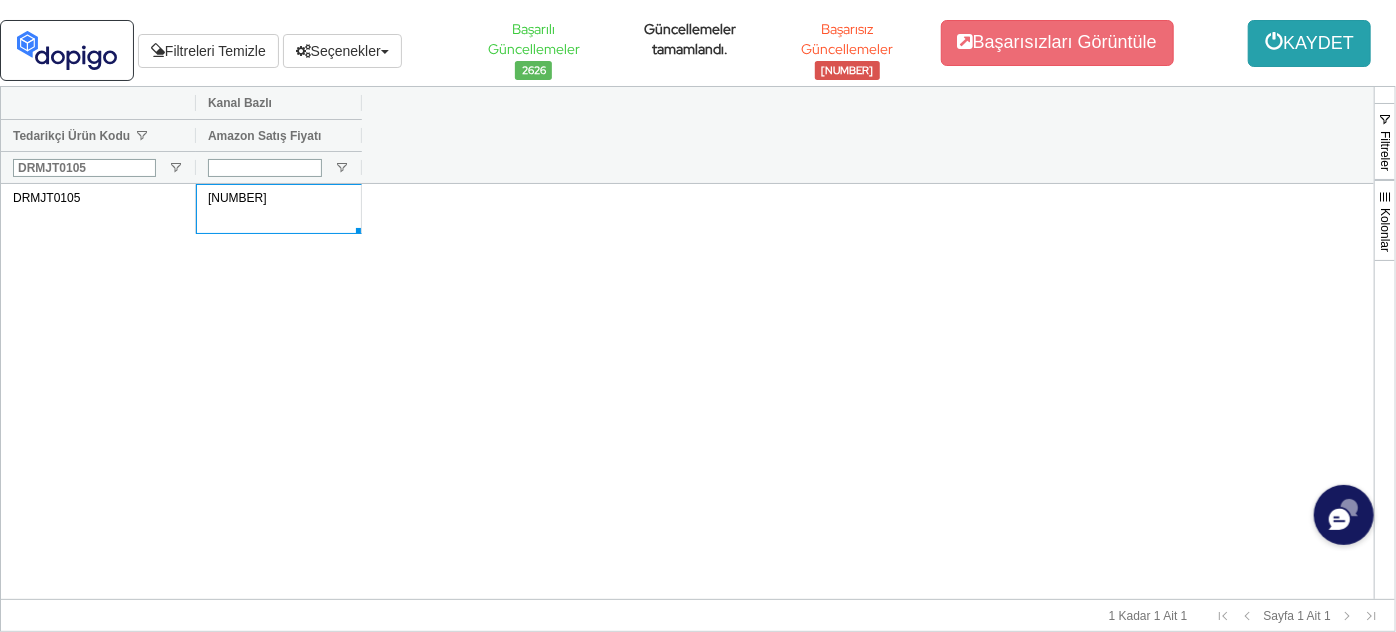 click on "KAYDET" at bounding box center (1309, 43) 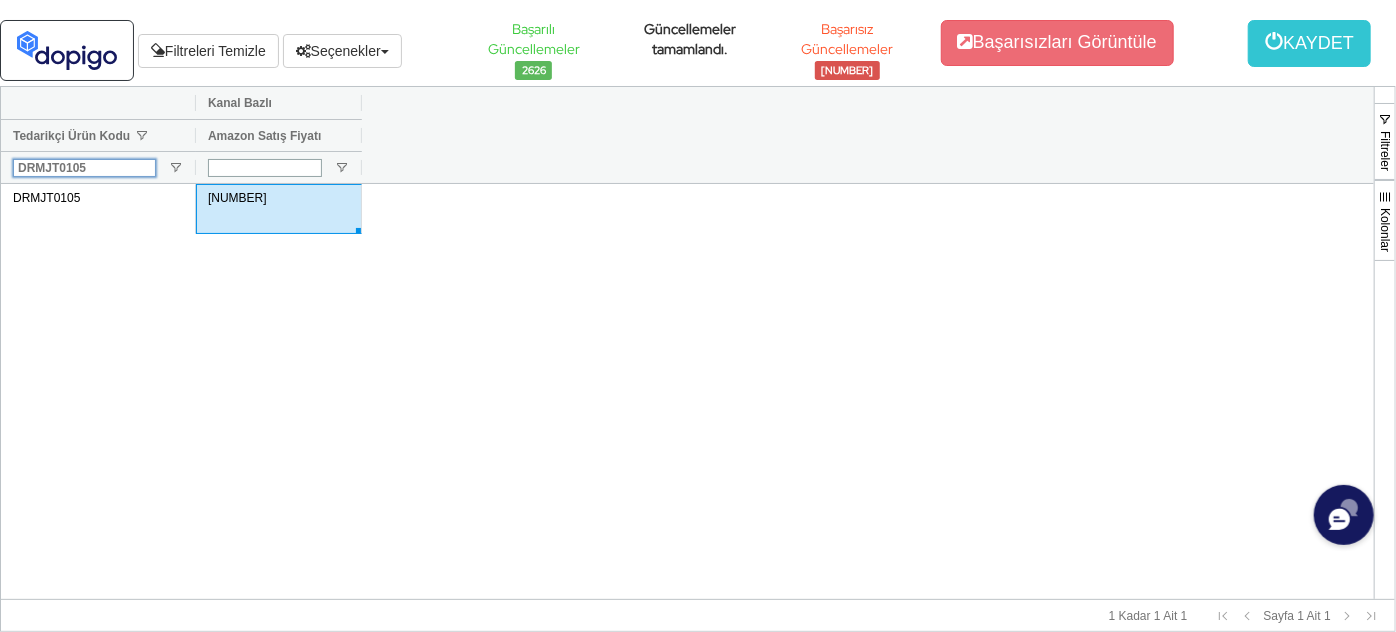 drag, startPoint x: 35, startPoint y: 180, endPoint x: 0, endPoint y: 199, distance: 39.824615 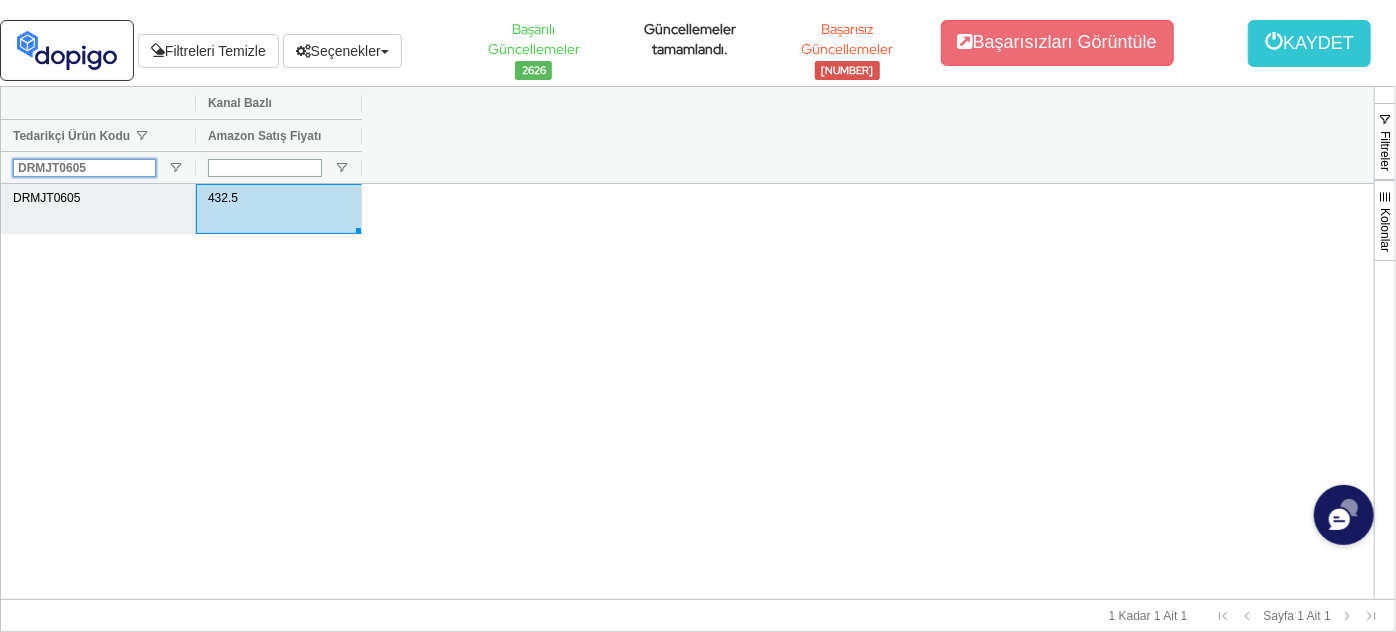 type on "DRMJT0605" 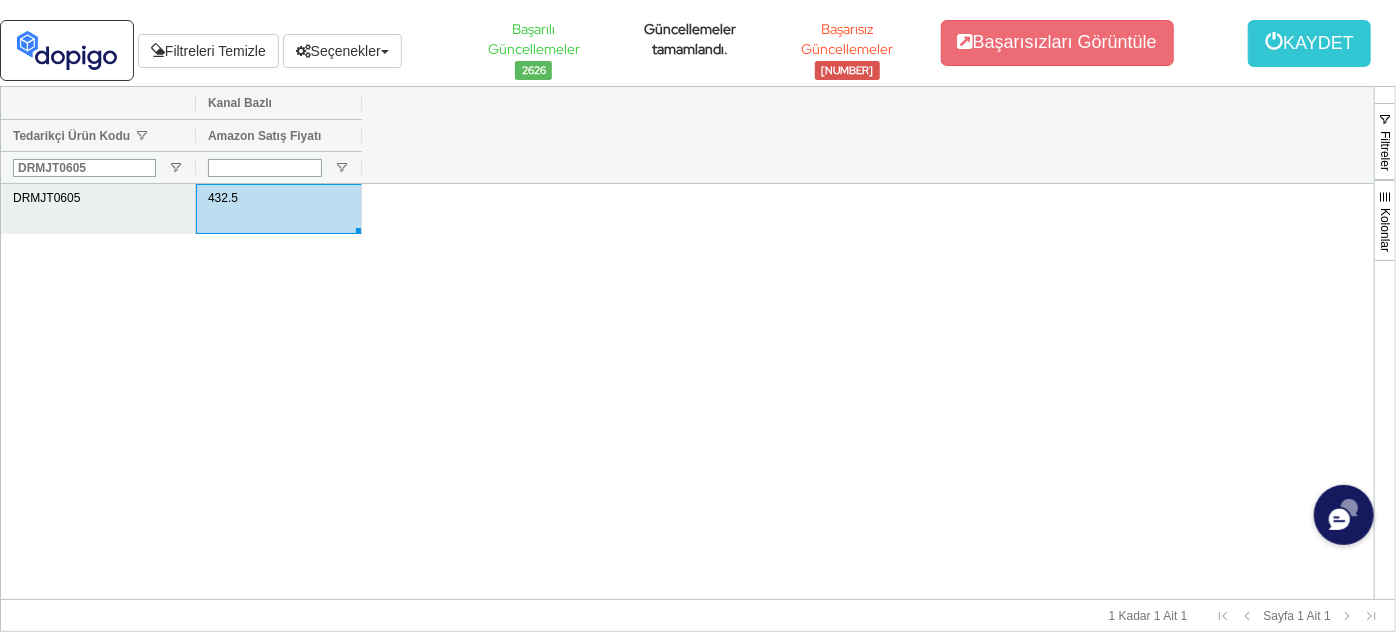 click on "432.5" at bounding box center [279, 209] 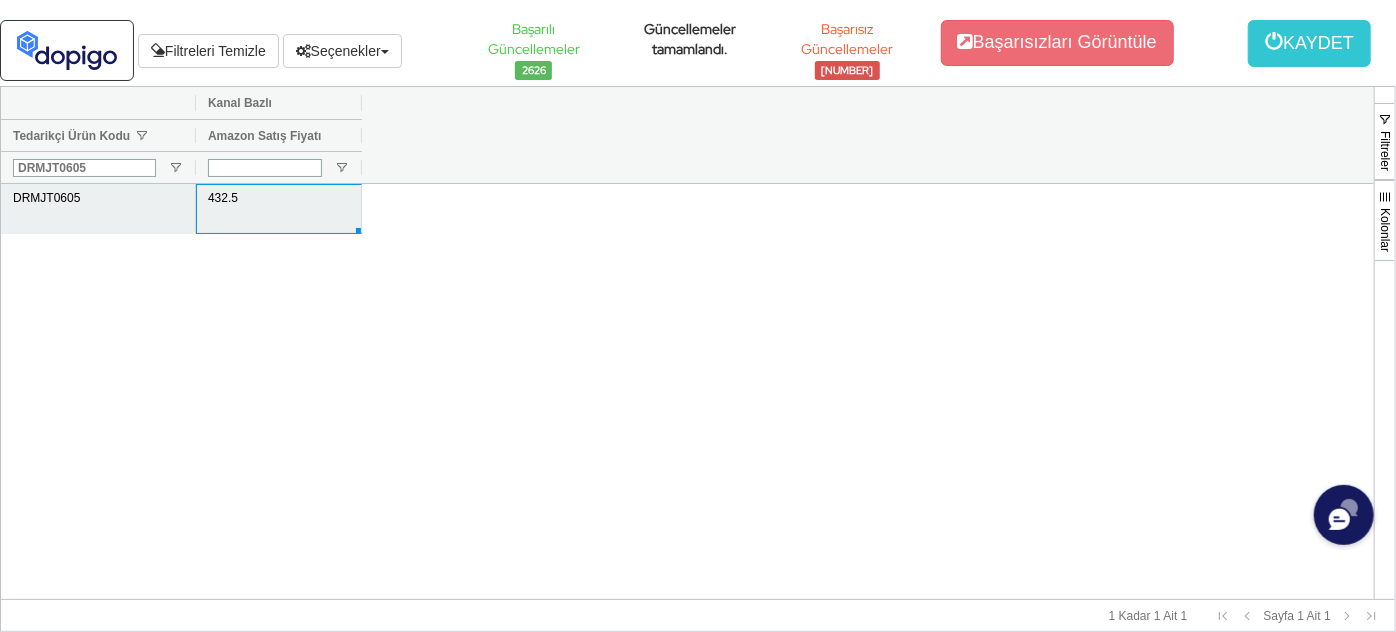 click on "432.5" at bounding box center [279, 209] 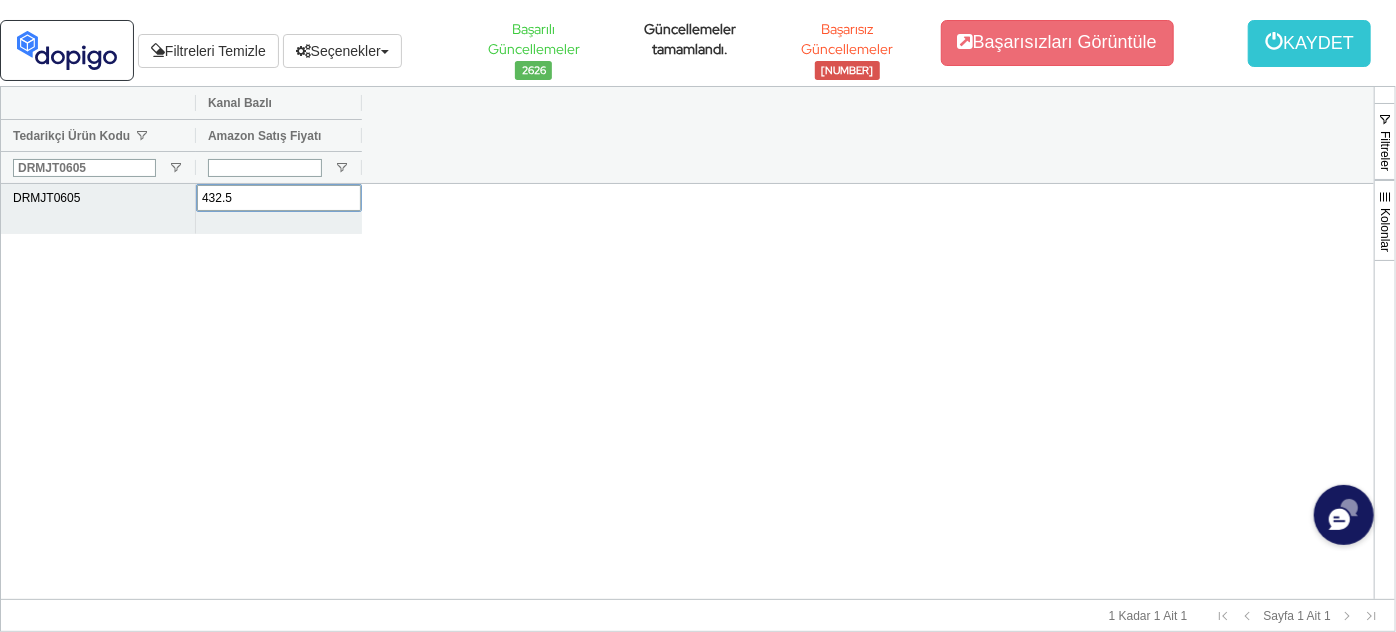 click on "432.5" at bounding box center (279, 198) 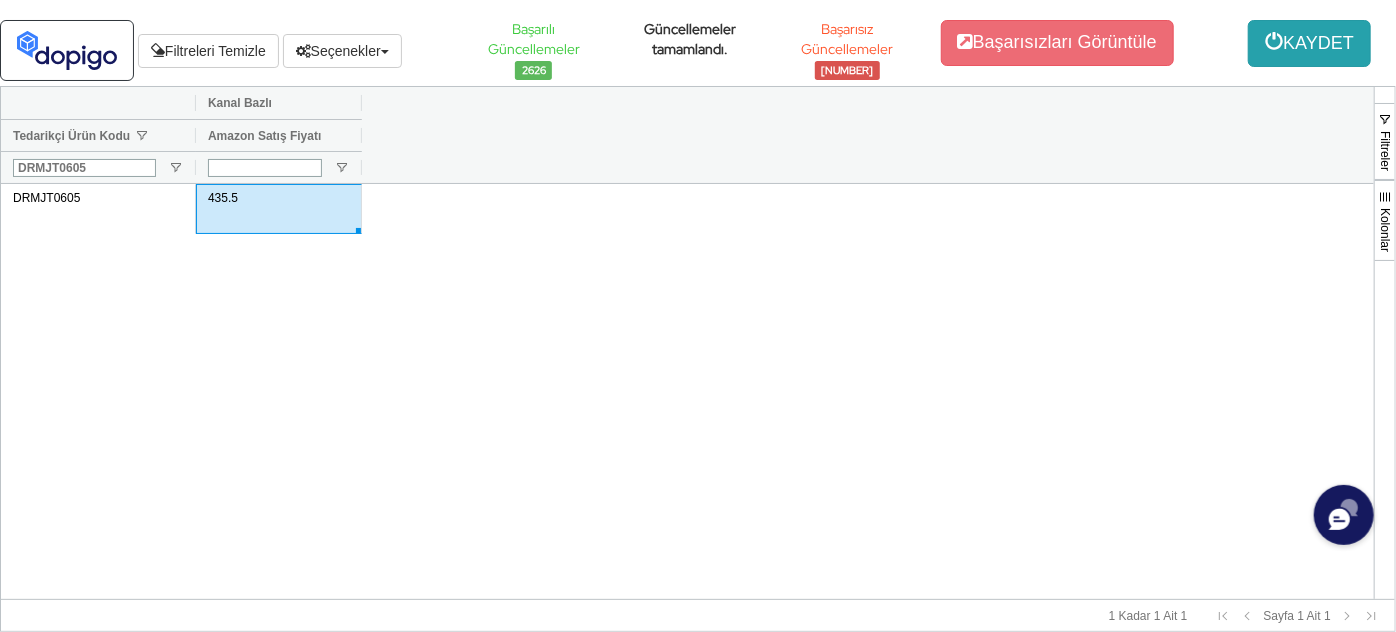 click at bounding box center [1274, 41] 